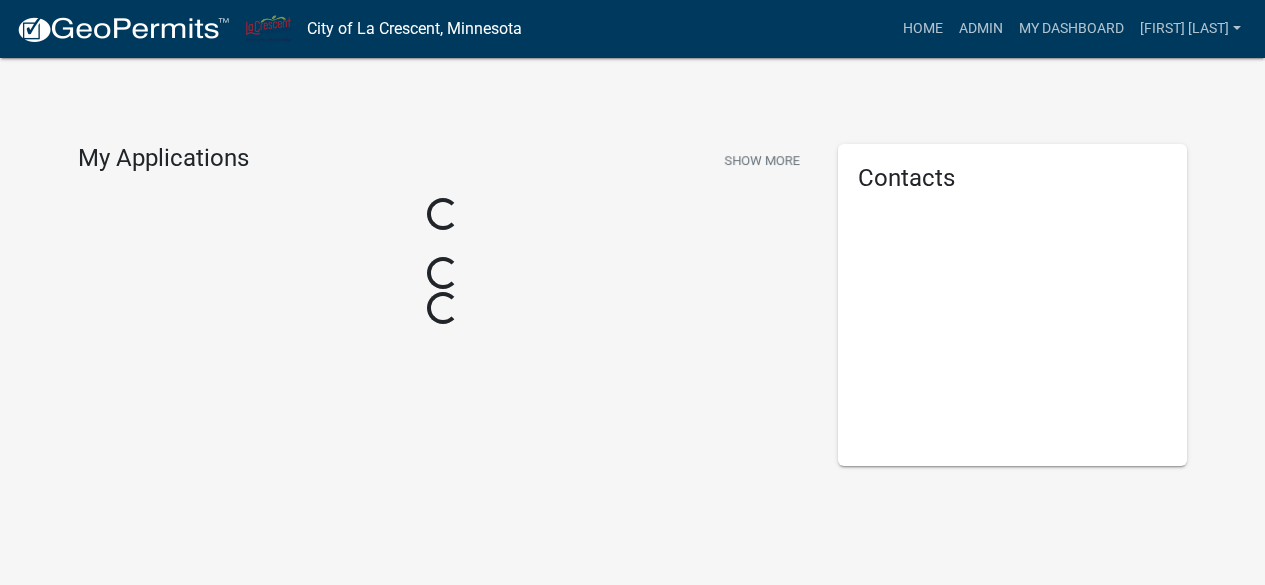 scroll, scrollTop: 0, scrollLeft: 0, axis: both 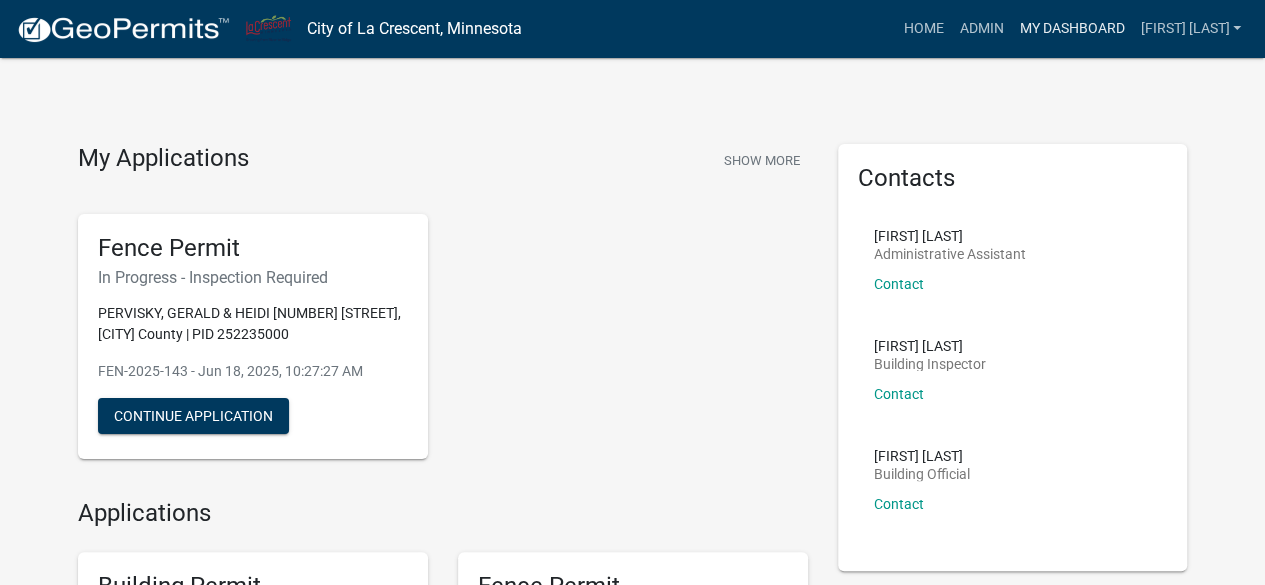 click on "My Dashboard" at bounding box center [1071, 29] 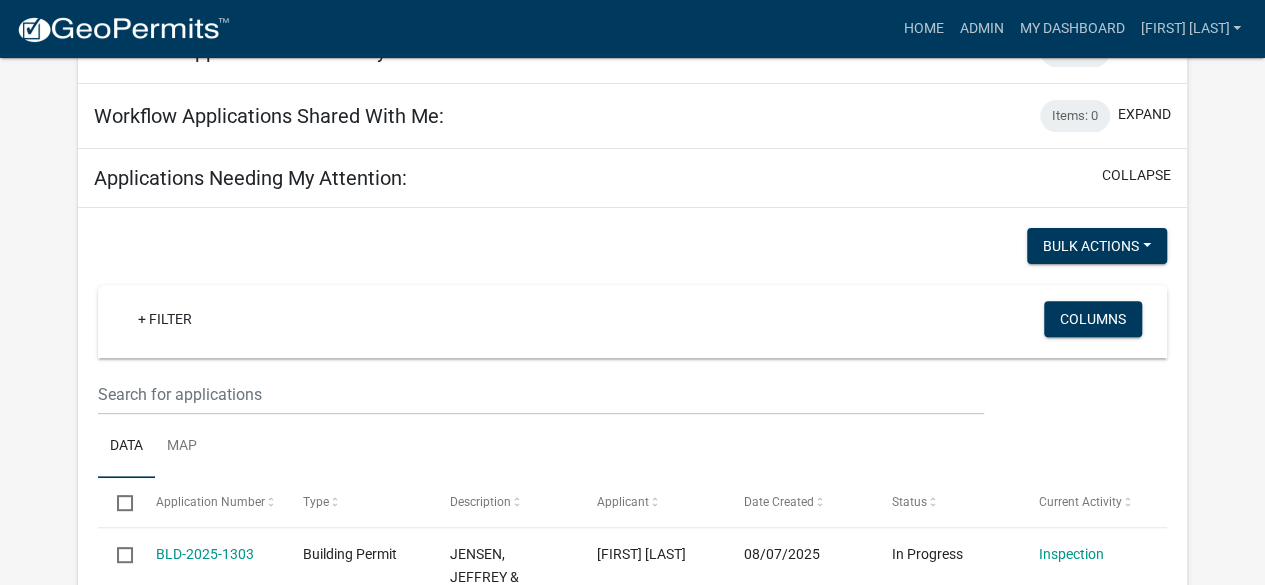 scroll, scrollTop: 236, scrollLeft: 0, axis: vertical 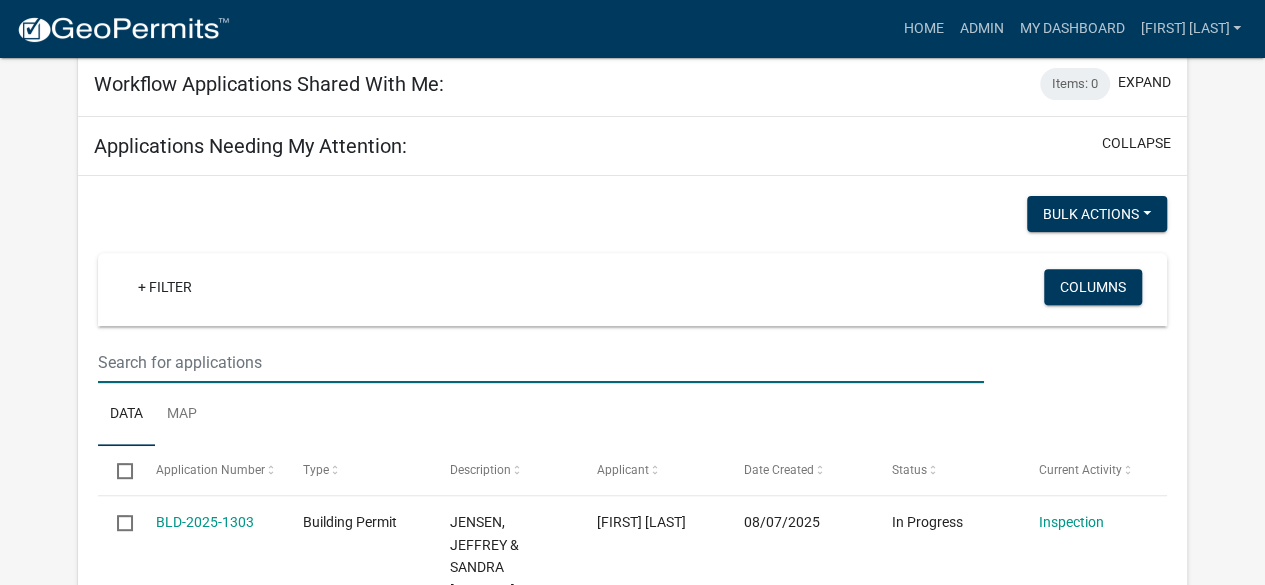 click at bounding box center (540, 362) 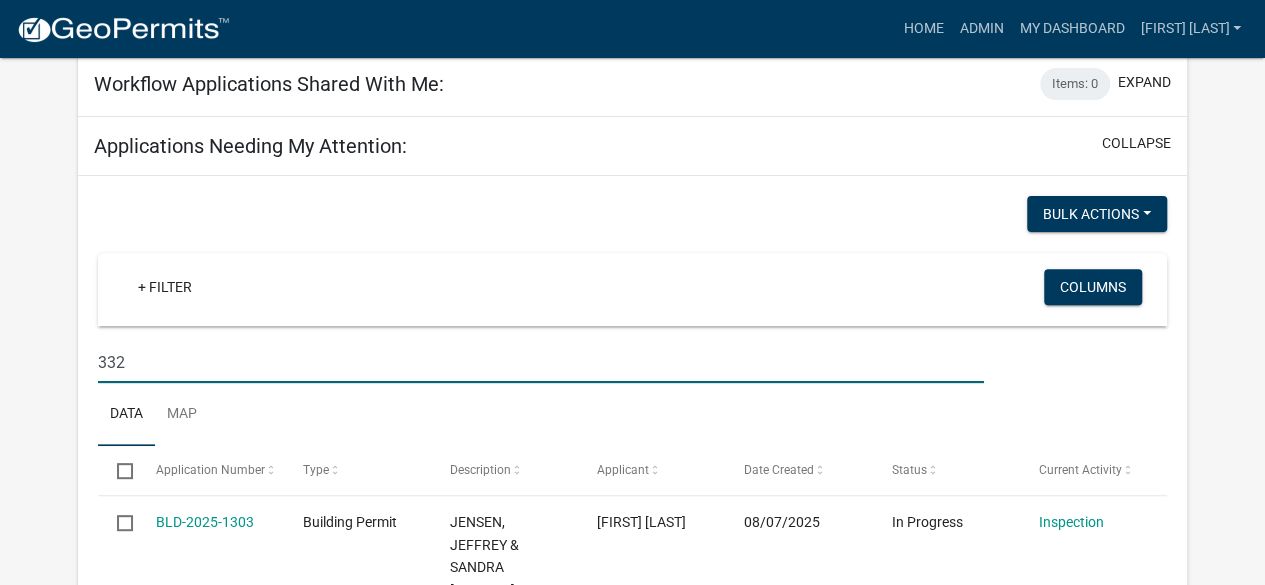 type on "332" 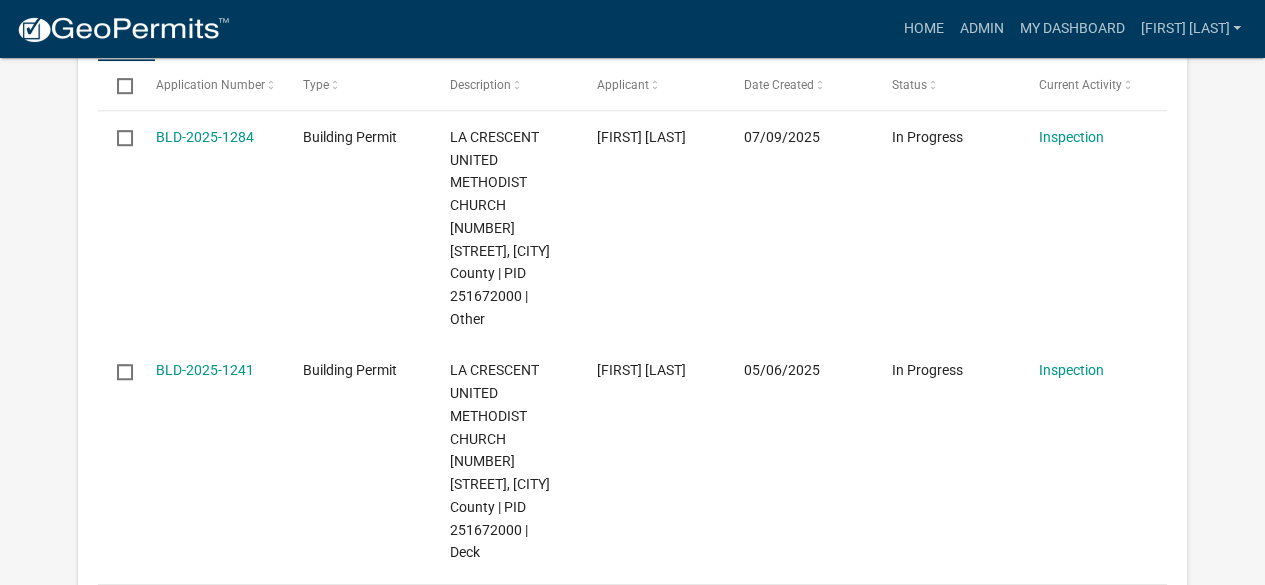 scroll, scrollTop: 624, scrollLeft: 0, axis: vertical 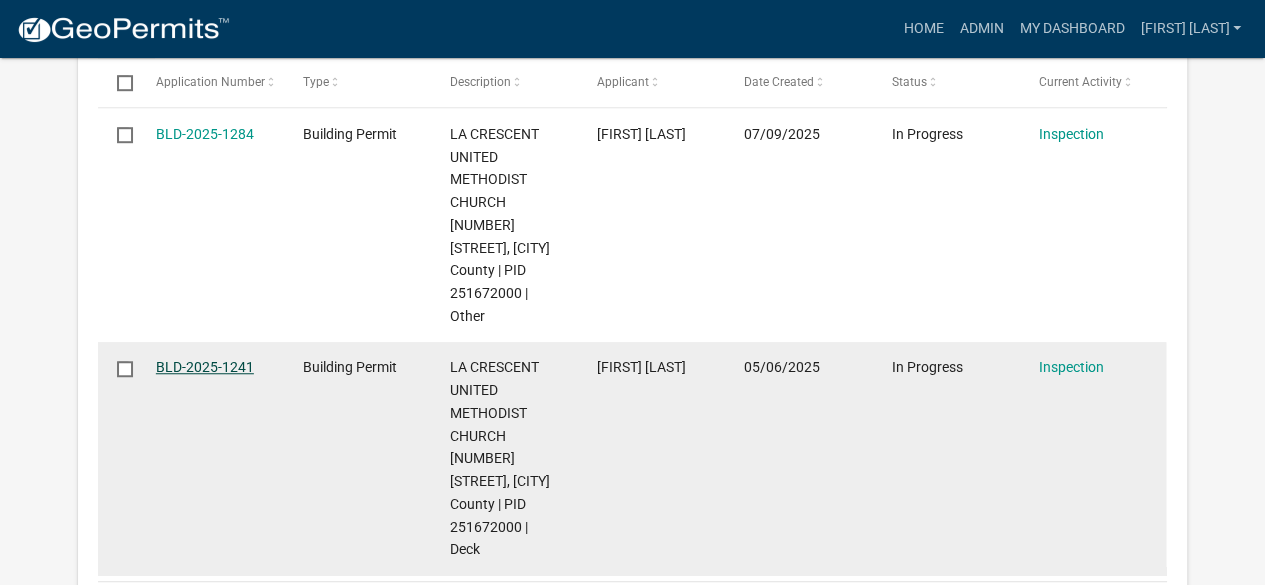 click on "BLD-2025-1241" 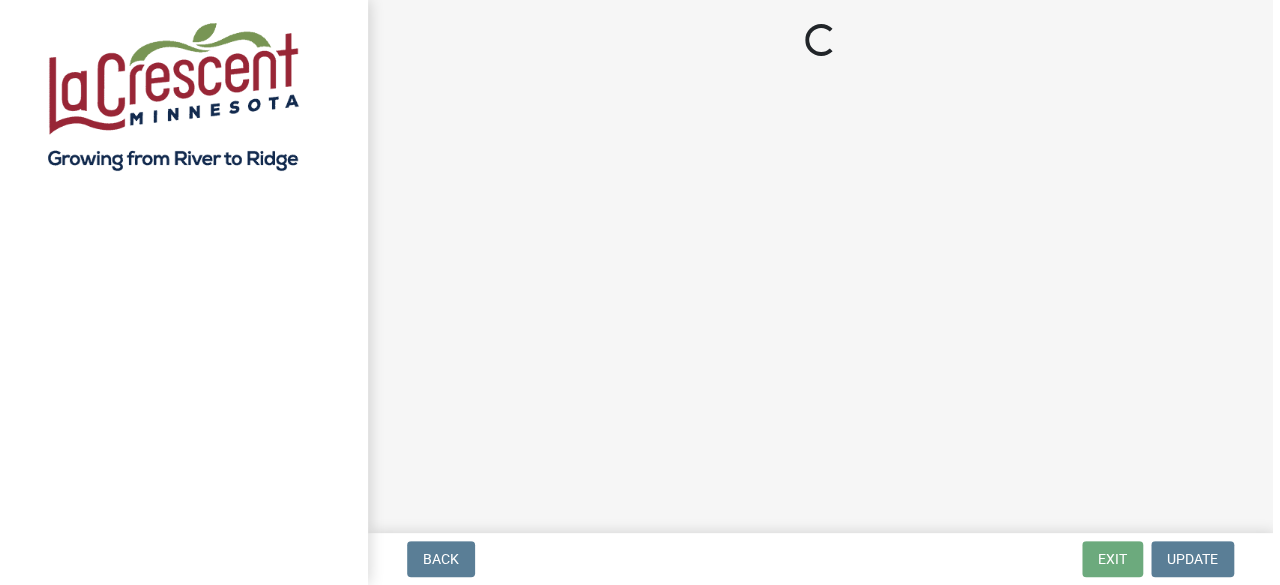 scroll, scrollTop: 0, scrollLeft: 0, axis: both 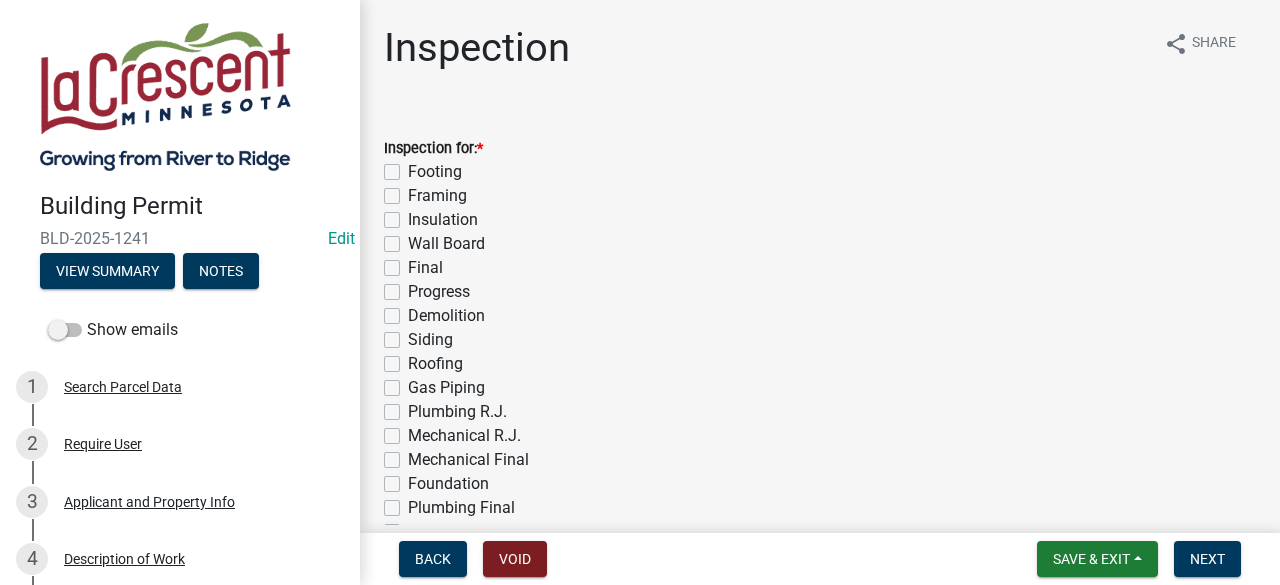 click on "Final" 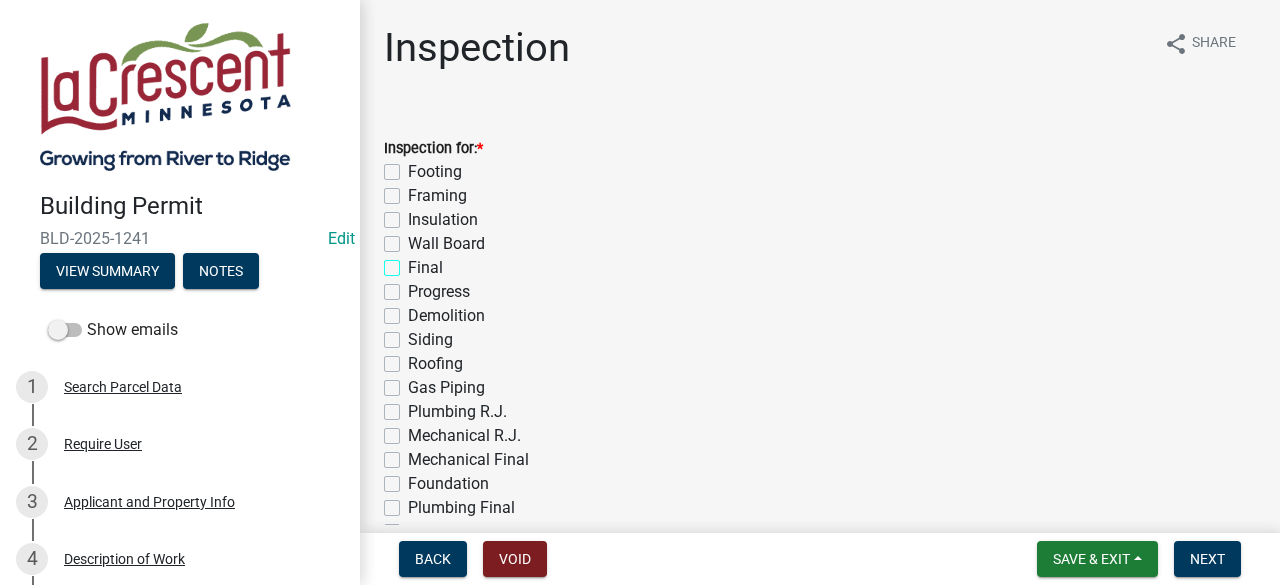 click on "Final" at bounding box center (414, 262) 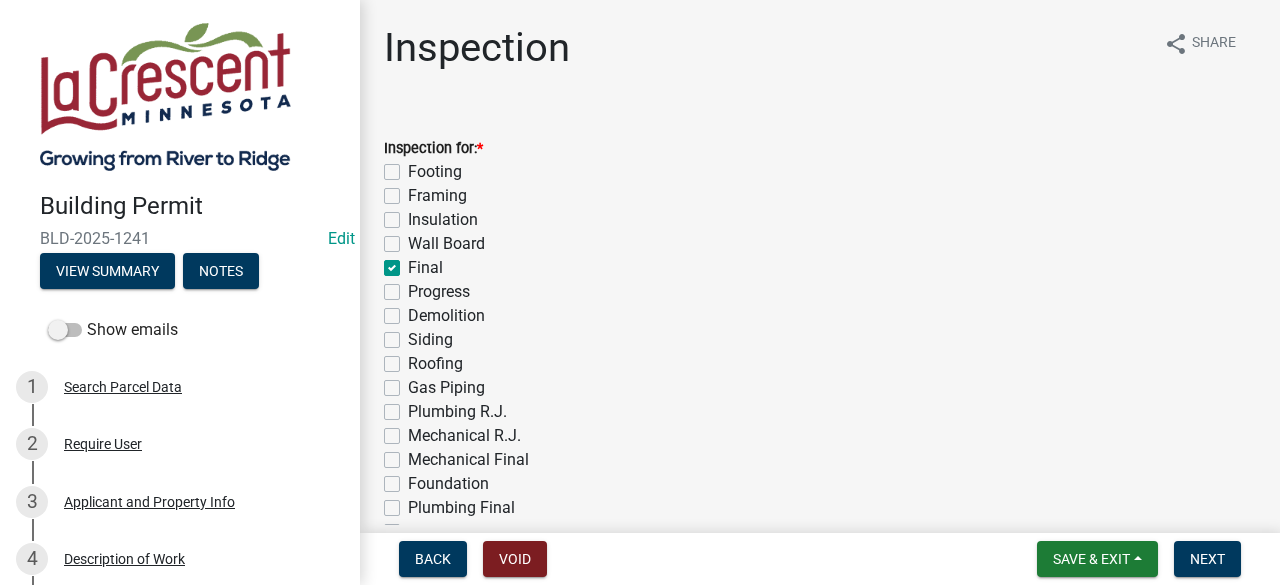 checkbox on "false" 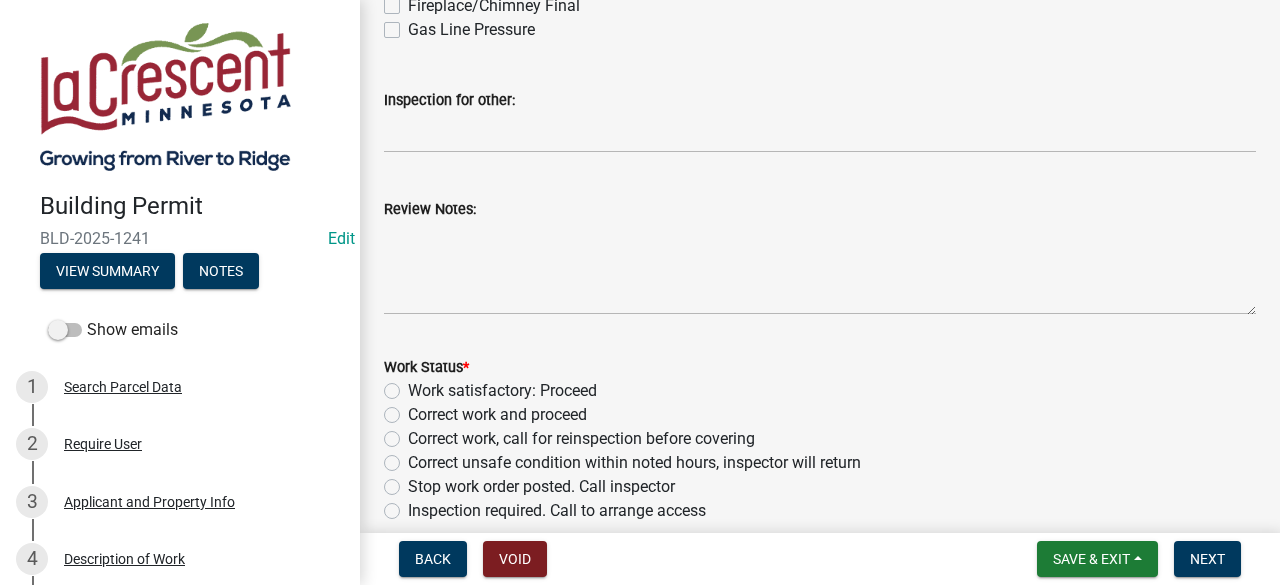 scroll, scrollTop: 626, scrollLeft: 0, axis: vertical 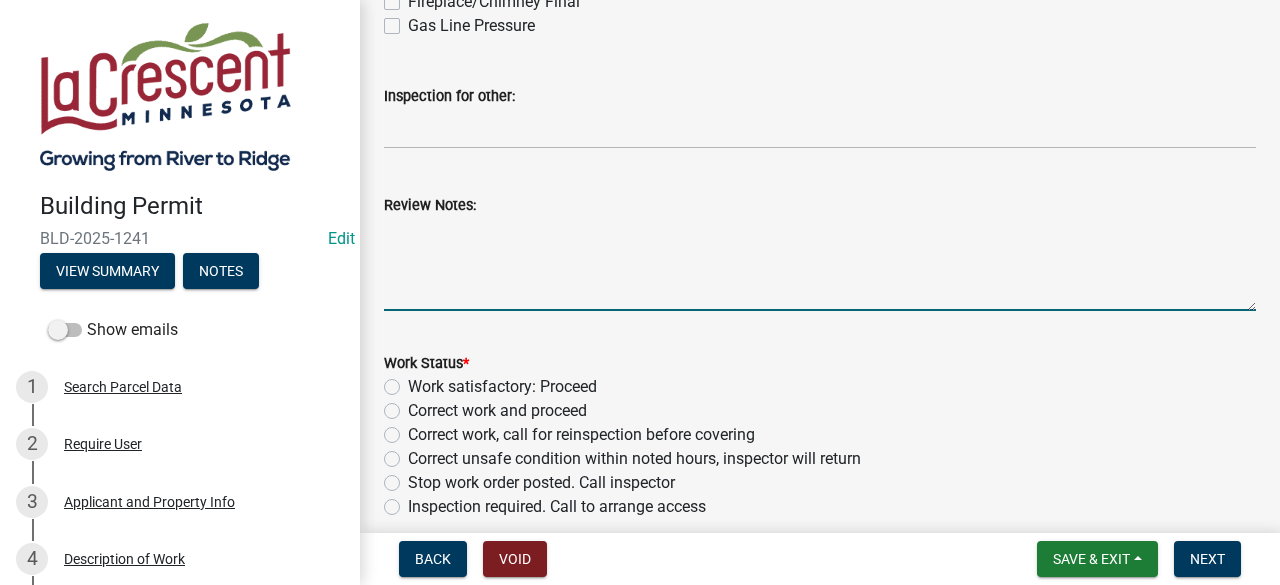 click on "Review Notes:" at bounding box center (820, 264) 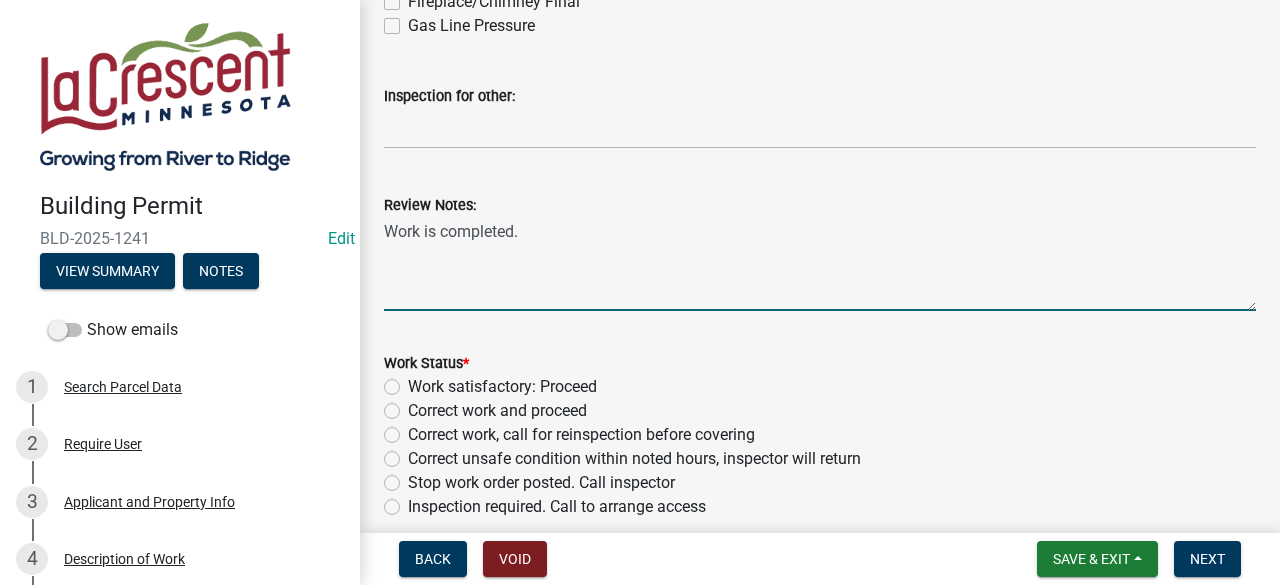 type on "Work is completed." 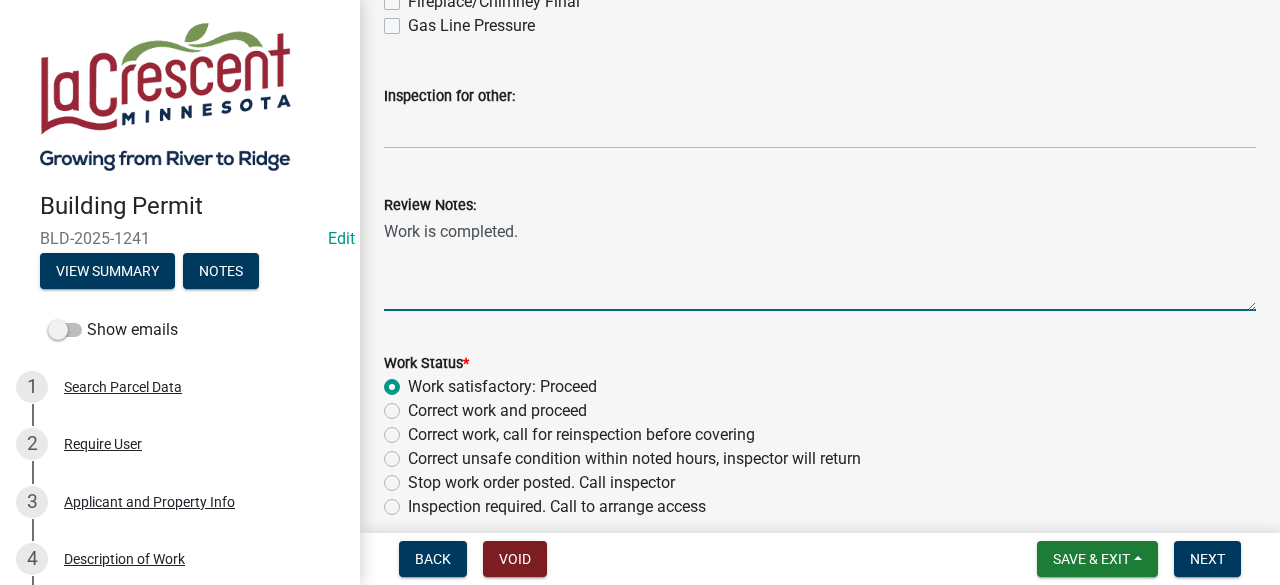 radio on "true" 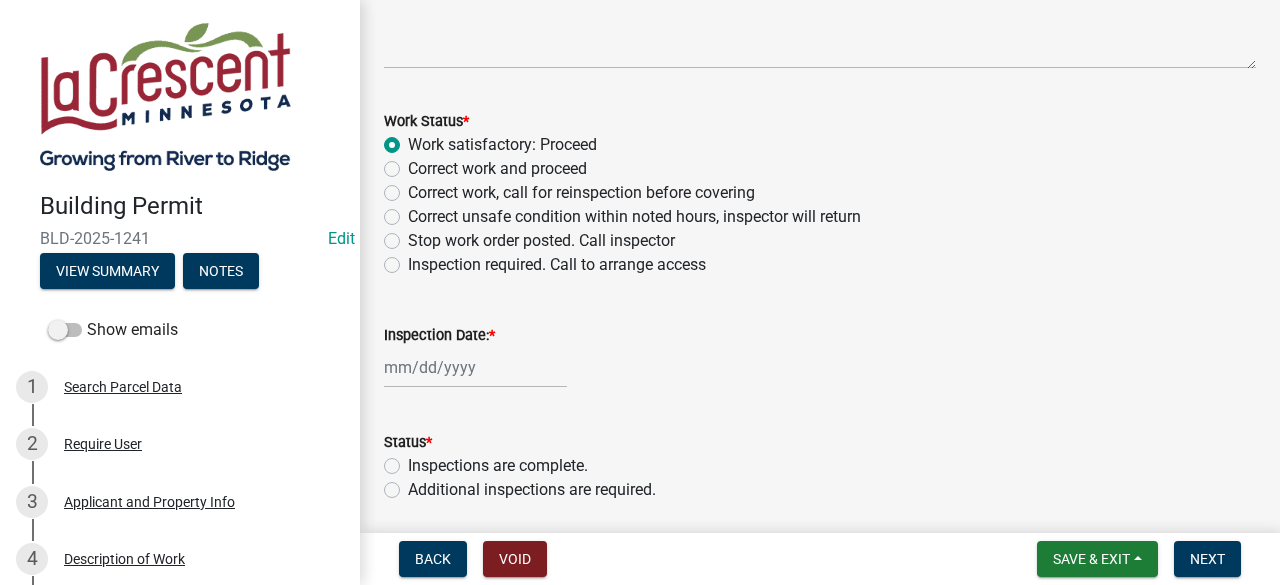 scroll, scrollTop: 940, scrollLeft: 0, axis: vertical 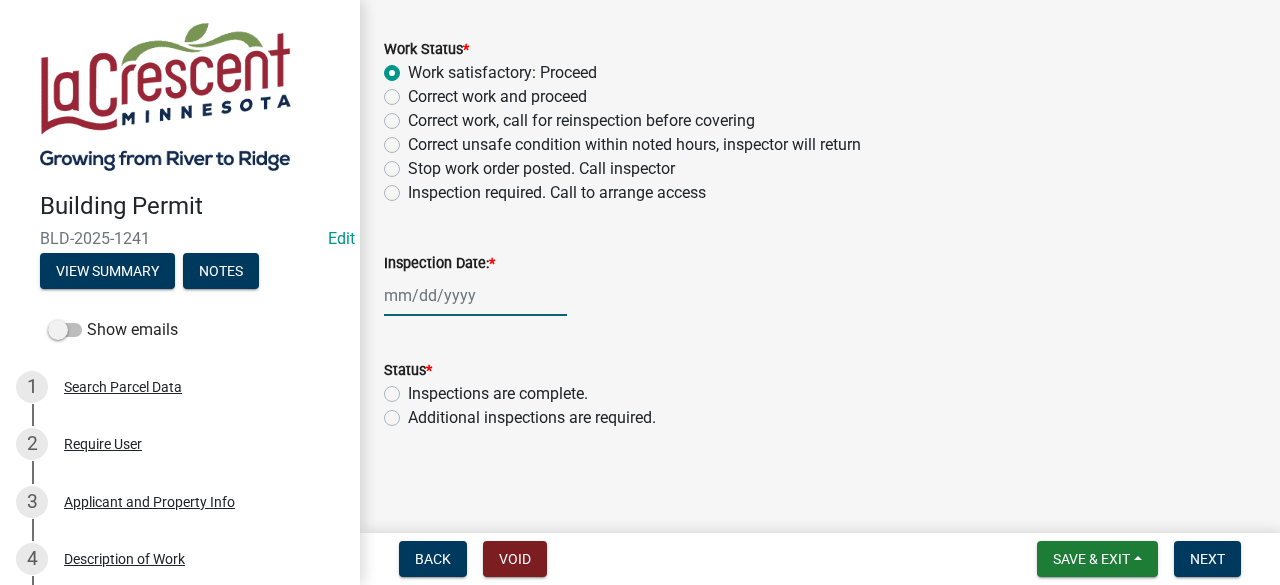 click 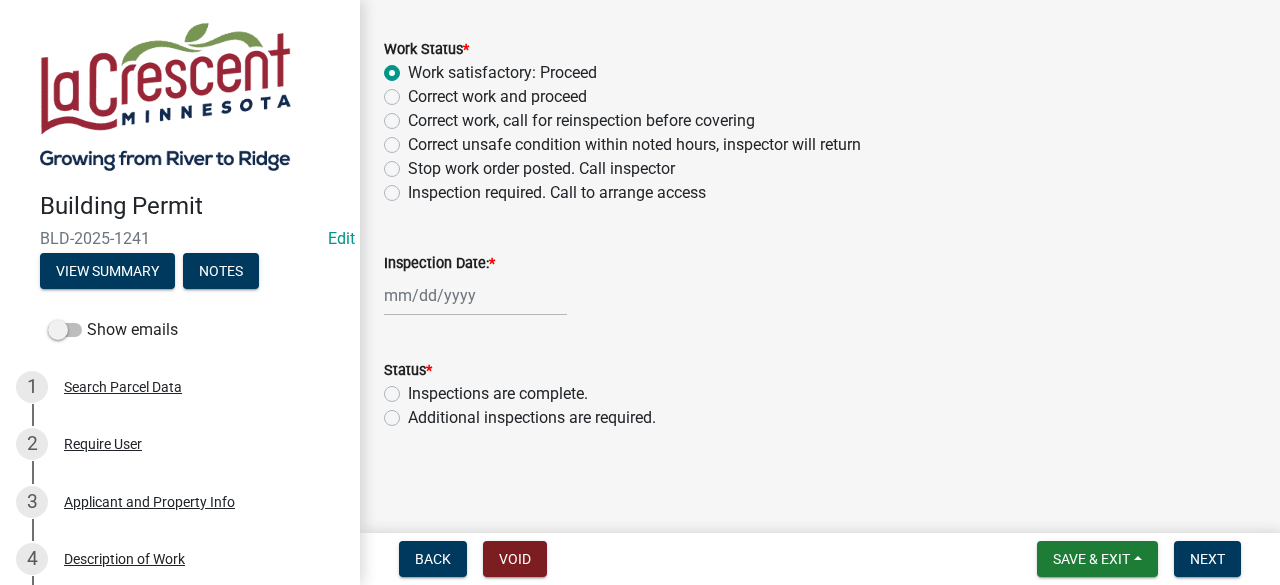 select on "8" 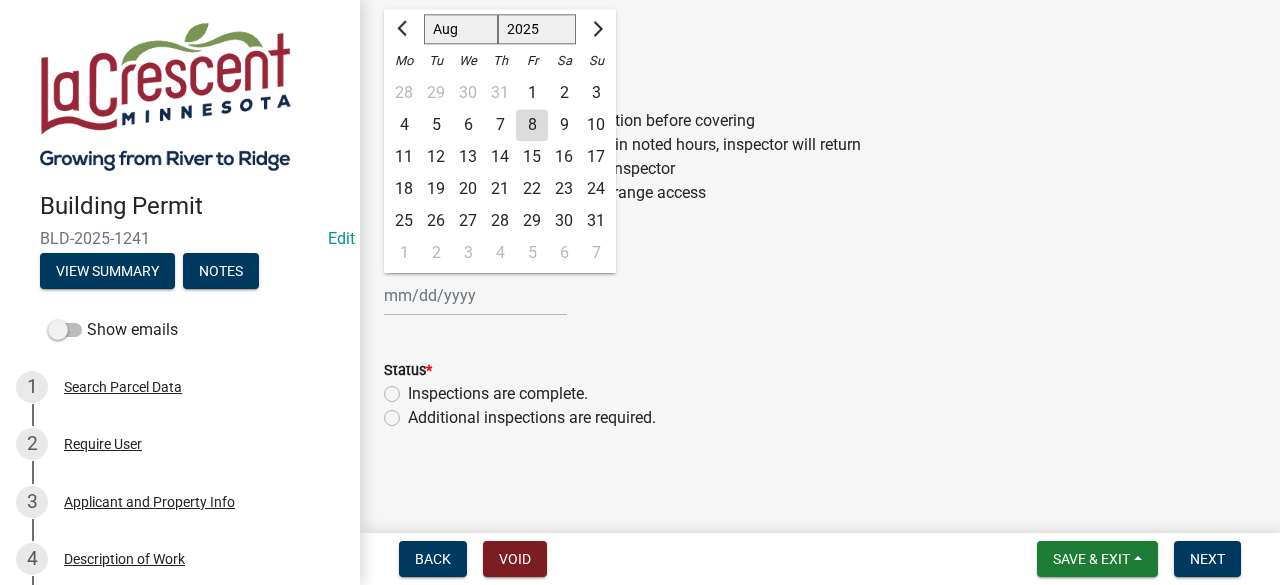 click on "8" 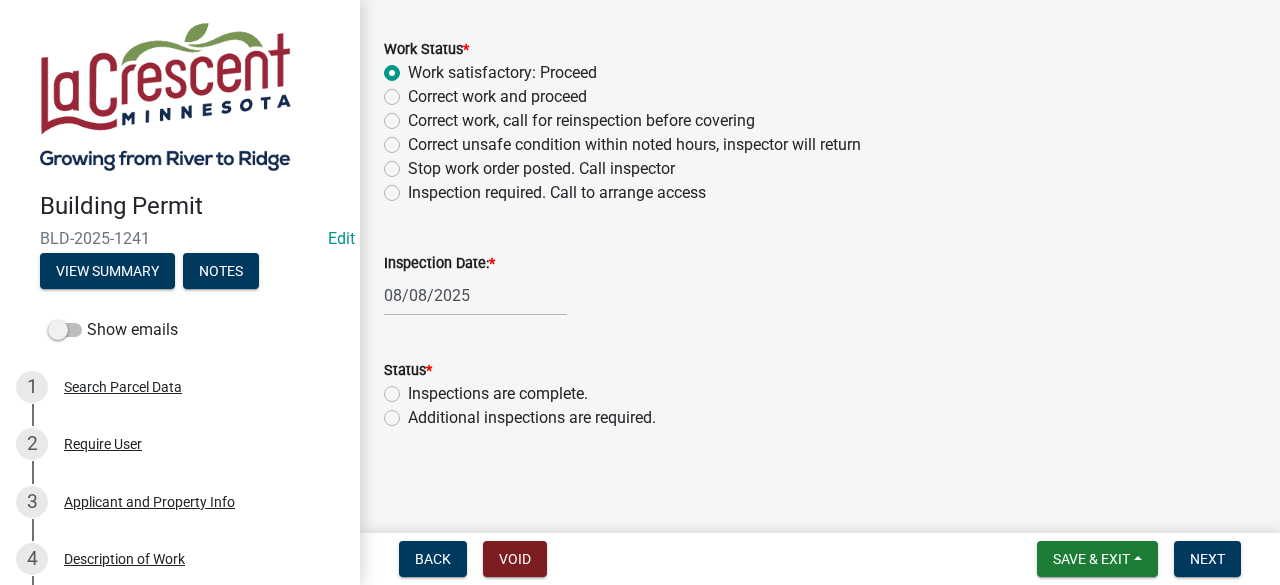 click on "Inspections are complete." 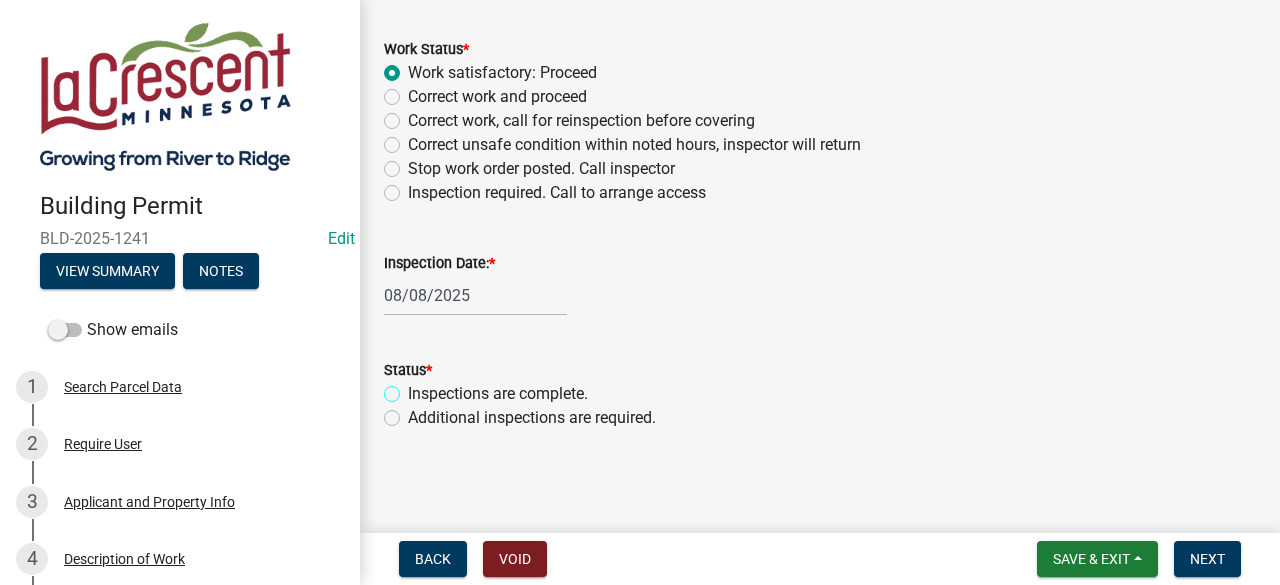 click on "Inspections are complete." at bounding box center (414, 388) 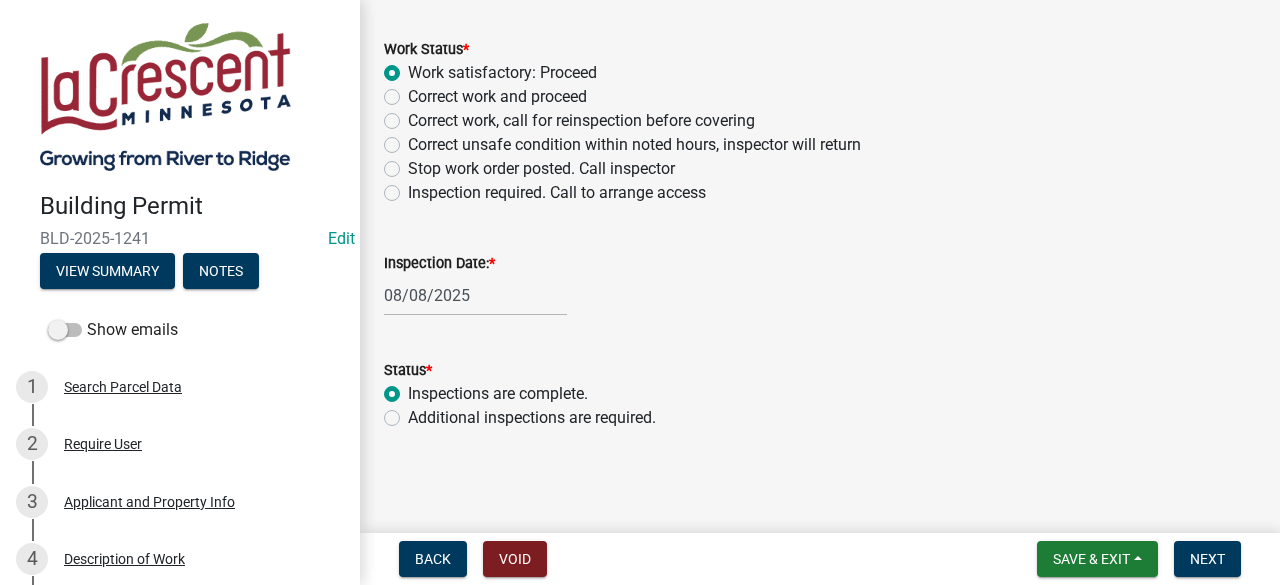 radio on "true" 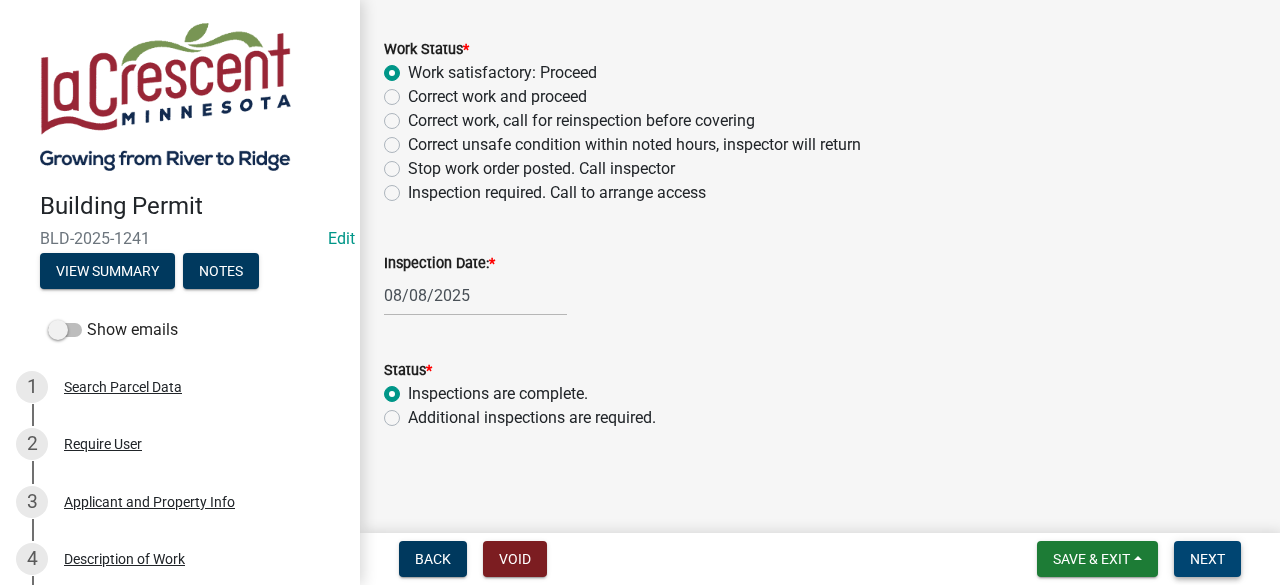 click on "Next" at bounding box center [1207, 559] 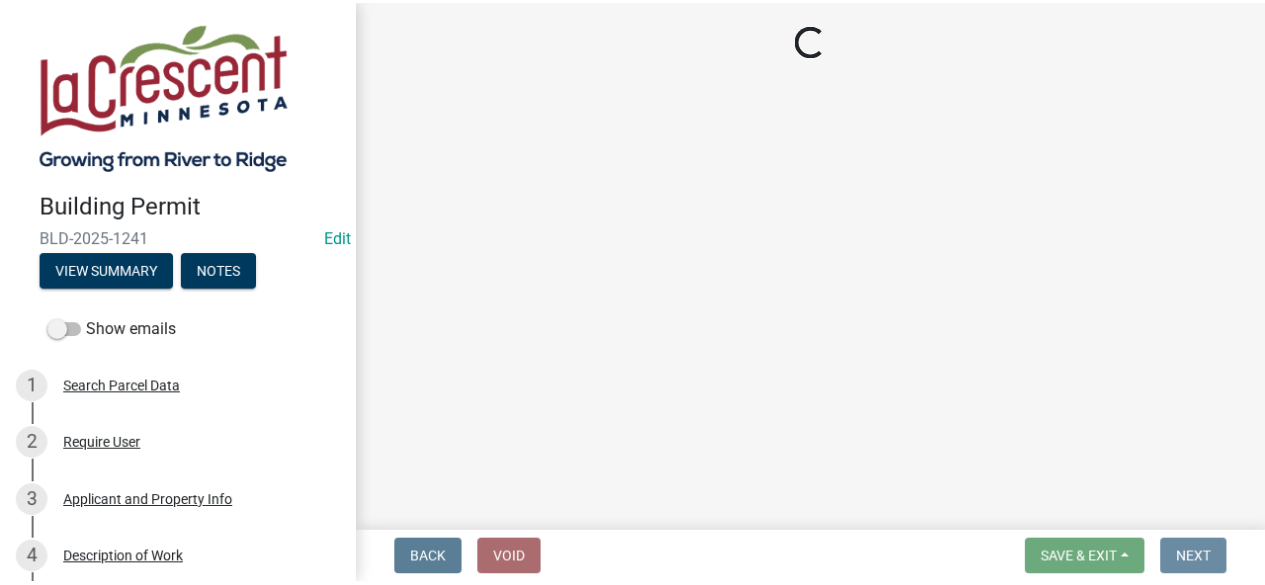 scroll, scrollTop: 0, scrollLeft: 0, axis: both 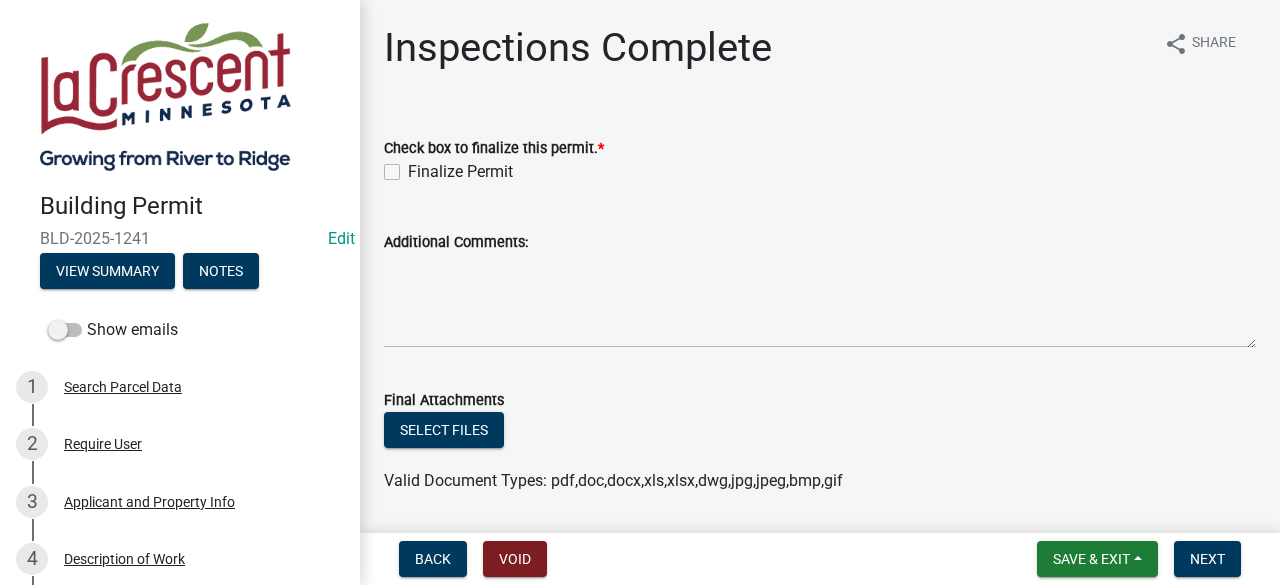click on "Finalize Permit" 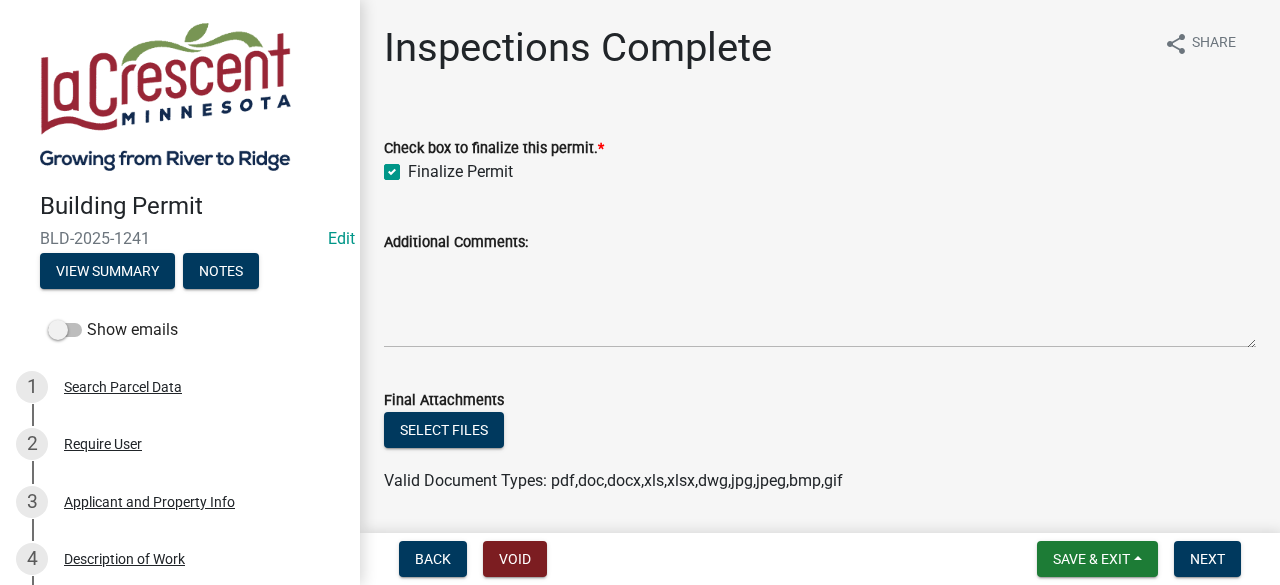 checkbox on "true" 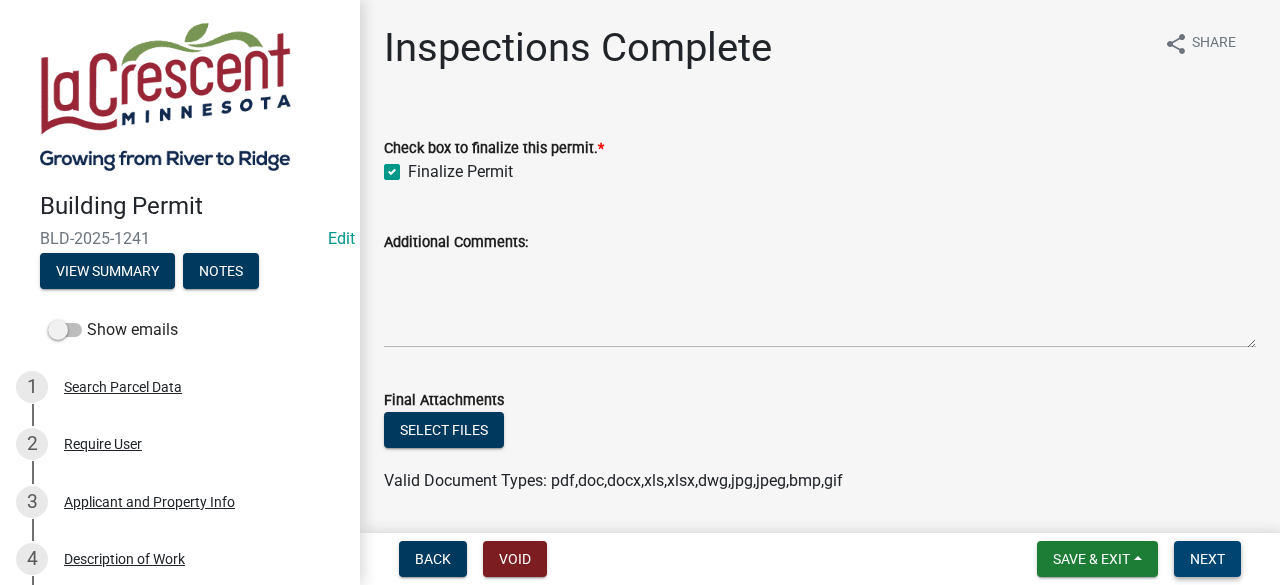 click on "Next" at bounding box center (1207, 559) 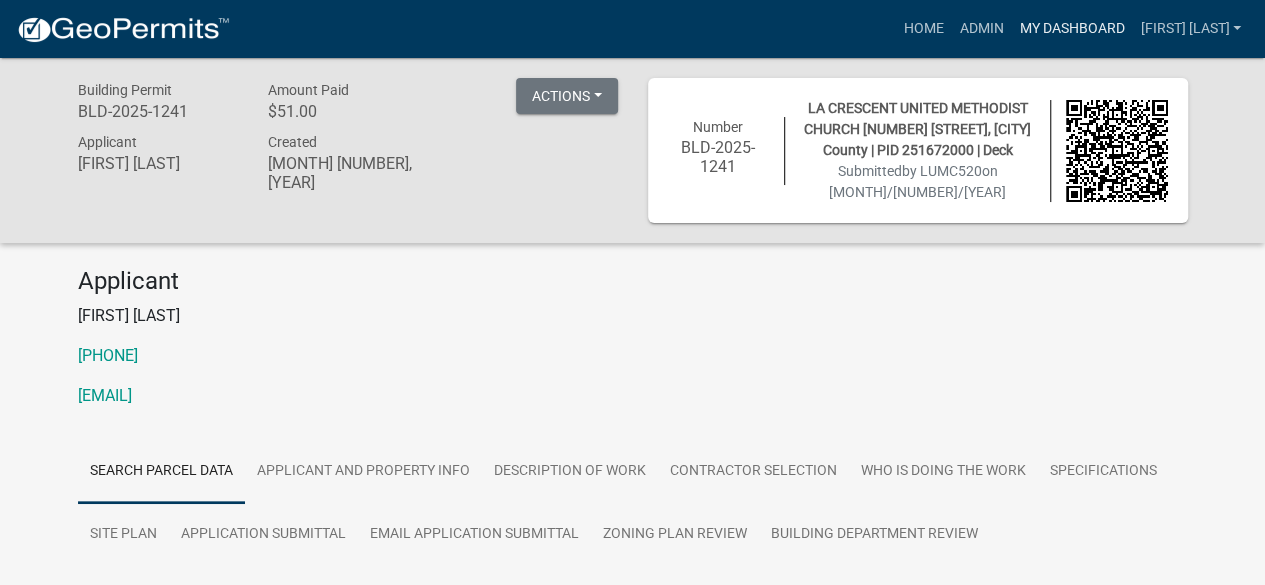 click on "My Dashboard" at bounding box center [1071, 29] 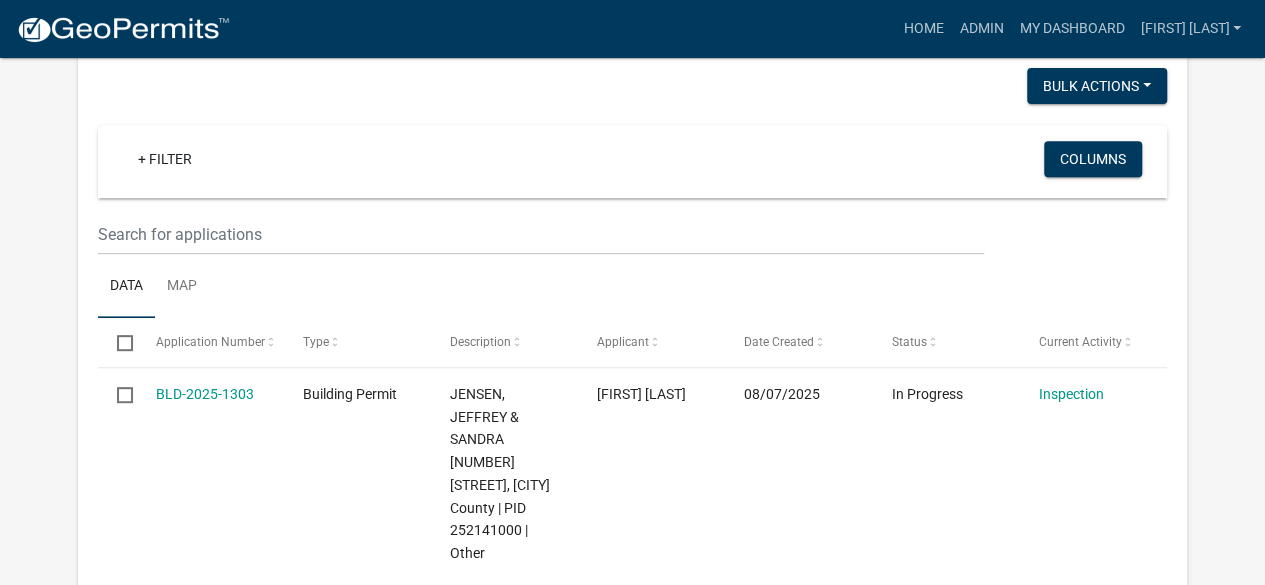 scroll, scrollTop: 374, scrollLeft: 0, axis: vertical 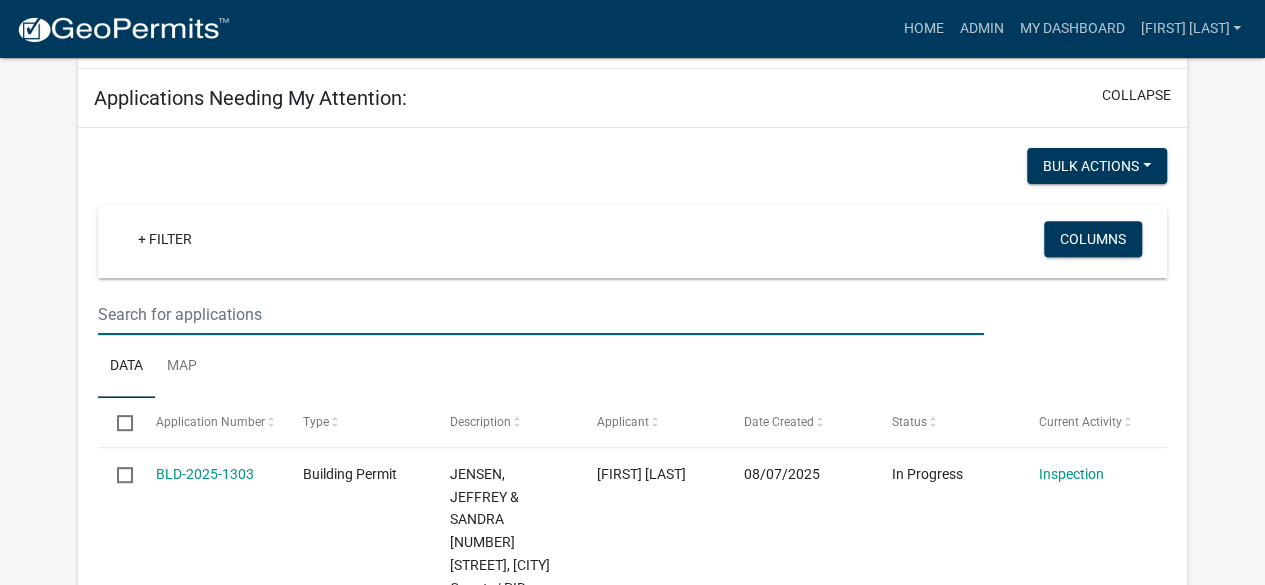 click at bounding box center [540, 314] 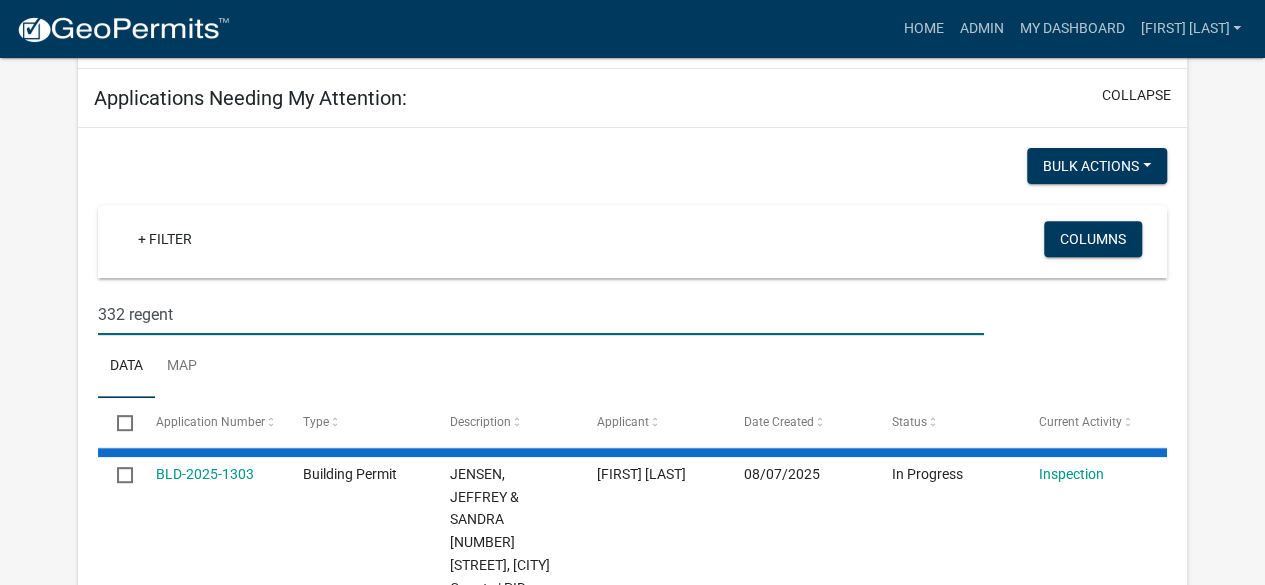 type on "332 regent" 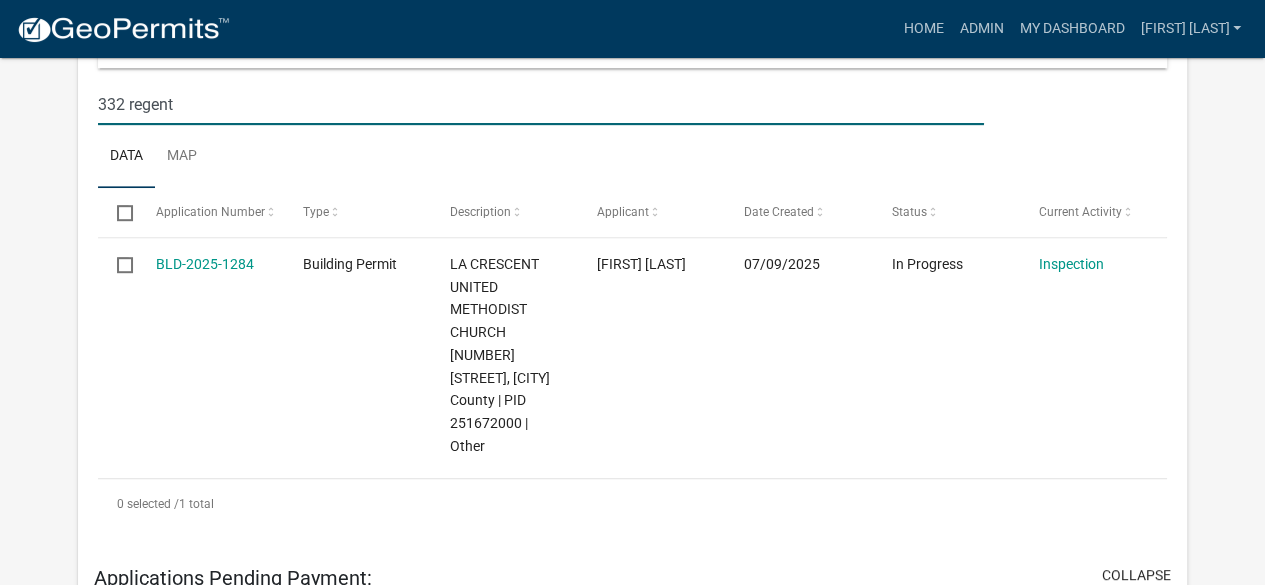 scroll, scrollTop: 497, scrollLeft: 0, axis: vertical 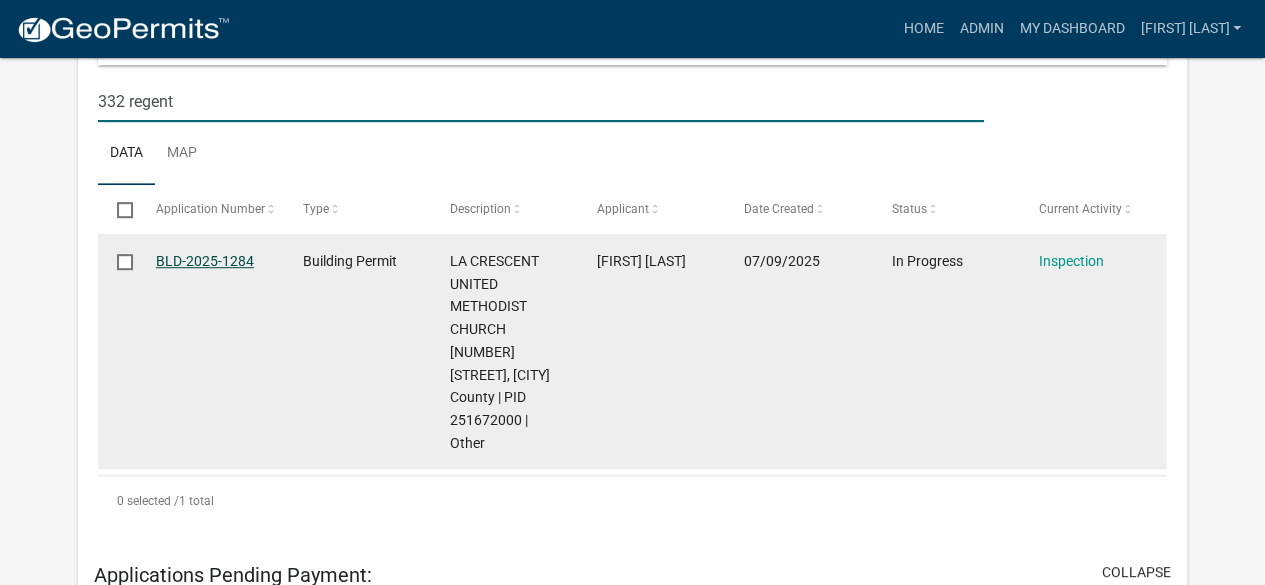 click on "BLD-2025-1284" 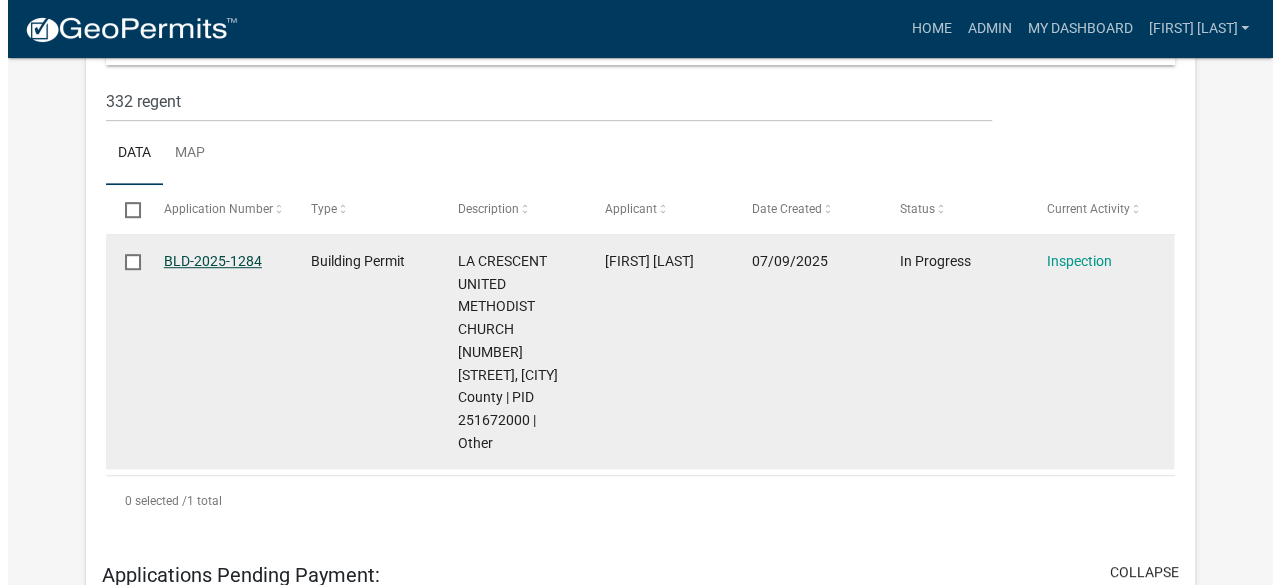scroll, scrollTop: 0, scrollLeft: 0, axis: both 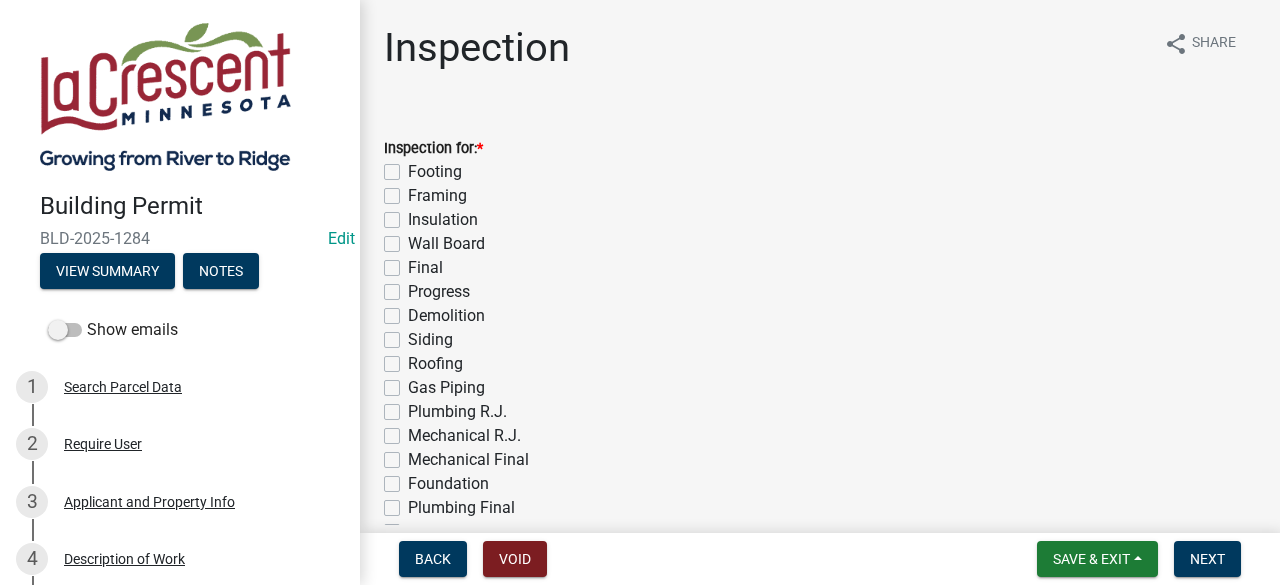 click on "Progress" 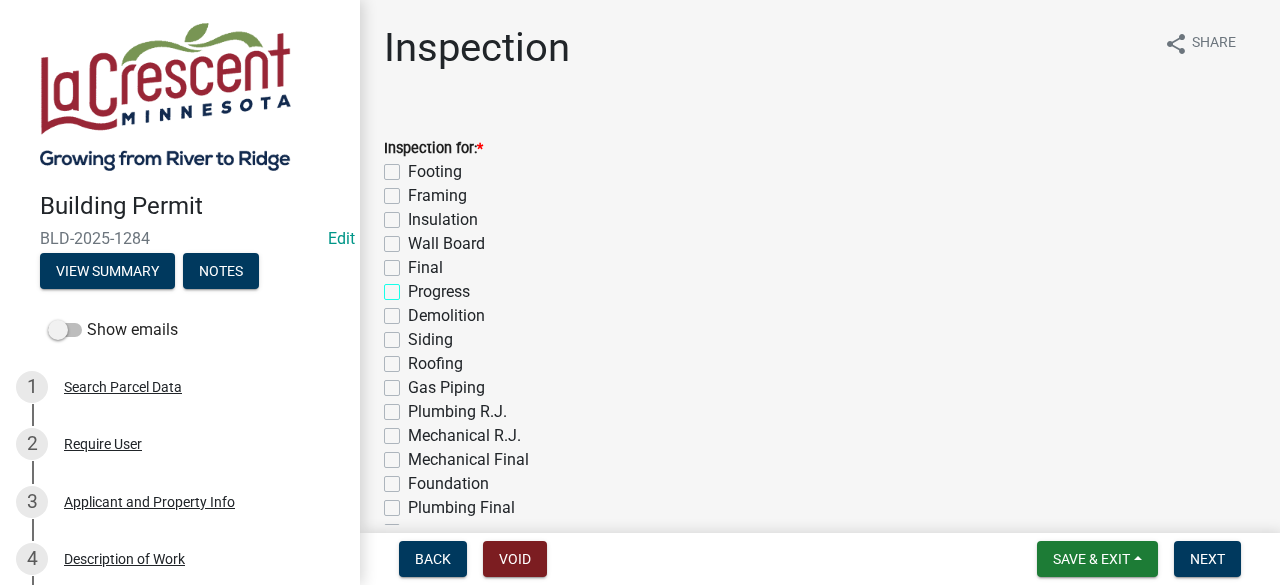 checkbox on "true" 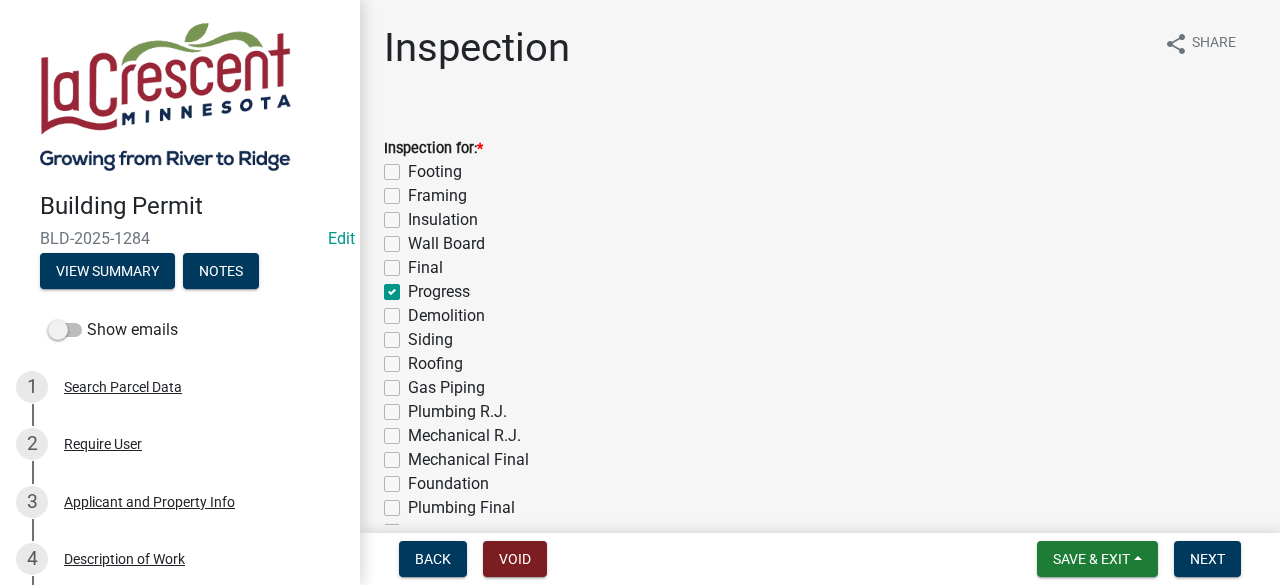 checkbox on "false" 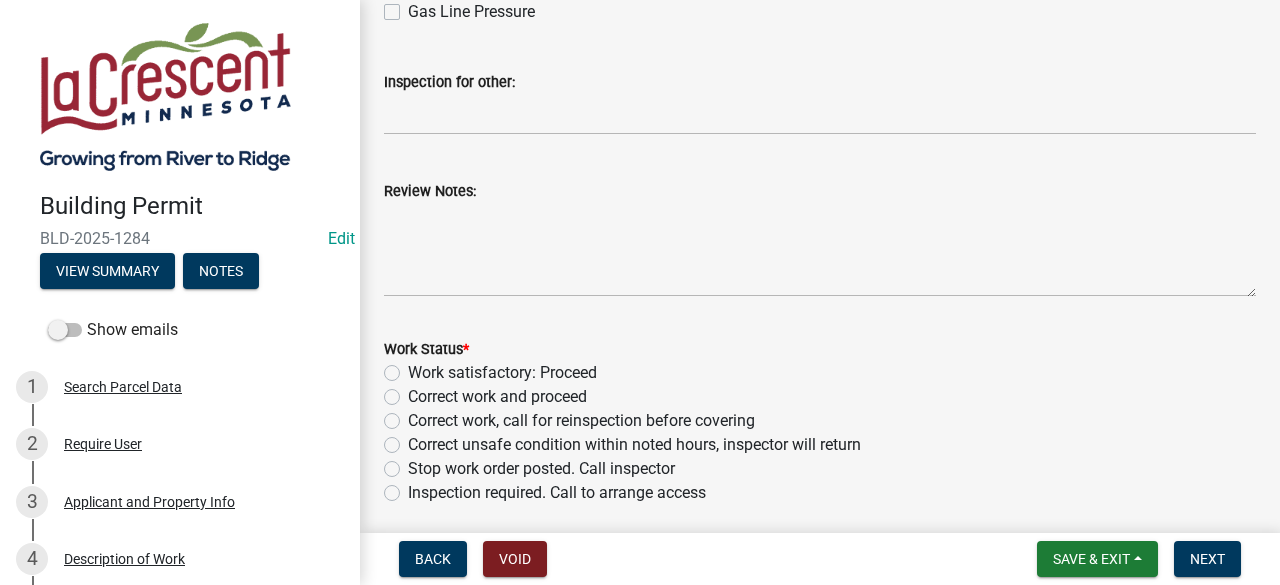 scroll, scrollTop: 646, scrollLeft: 0, axis: vertical 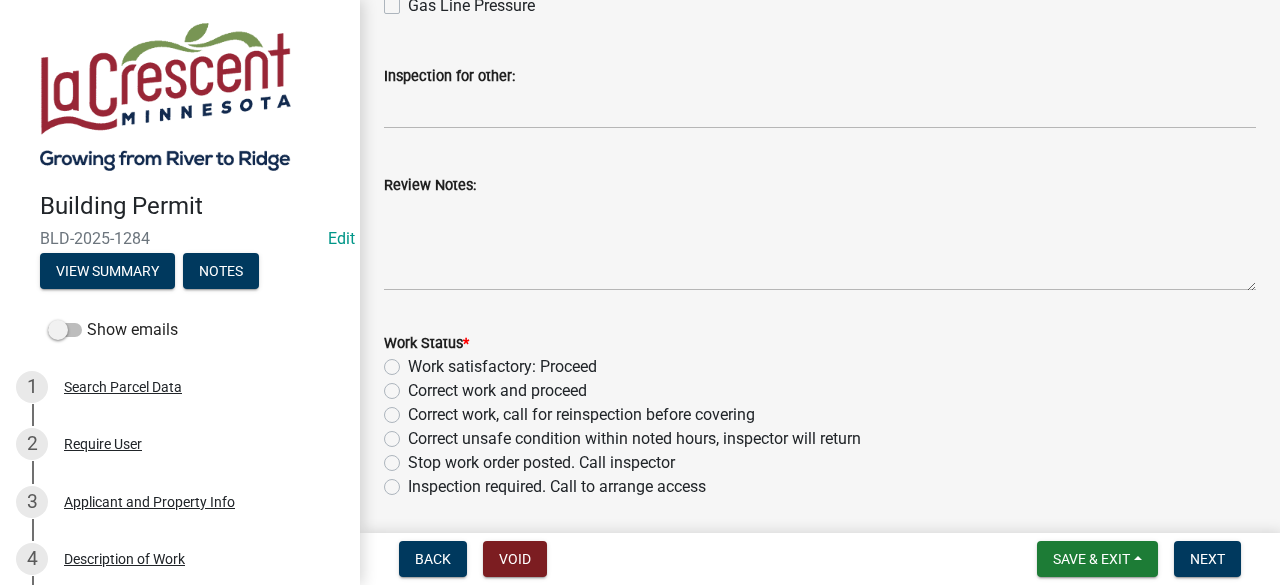 click on "Work satisfactory:  Proceed" 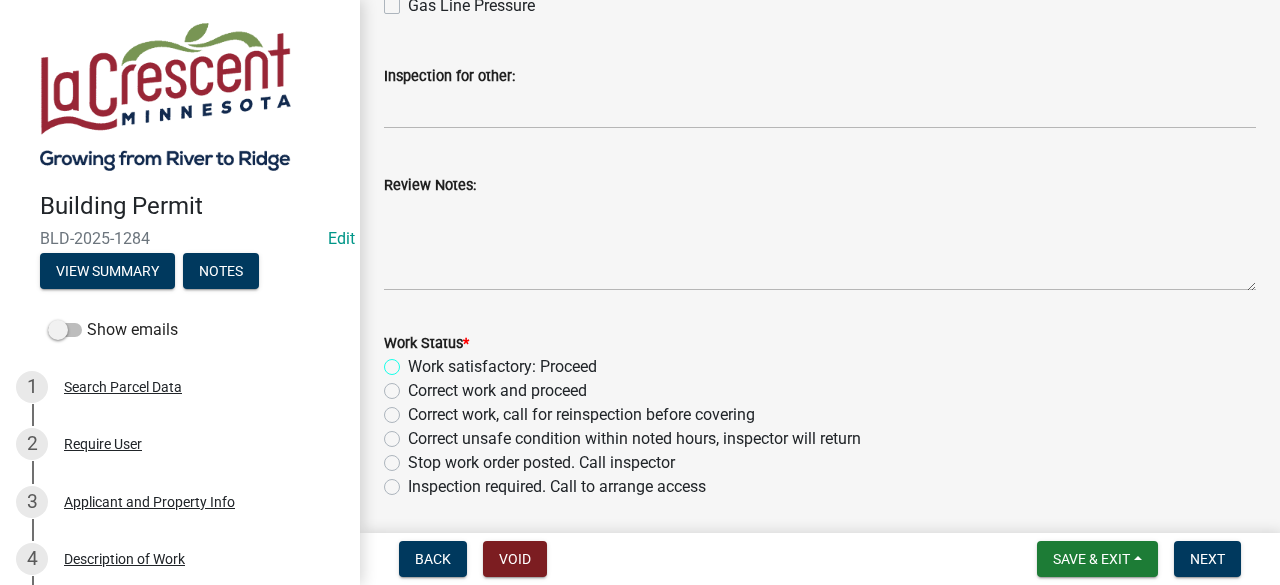click on "Work satisfactory:  Proceed" at bounding box center (414, 361) 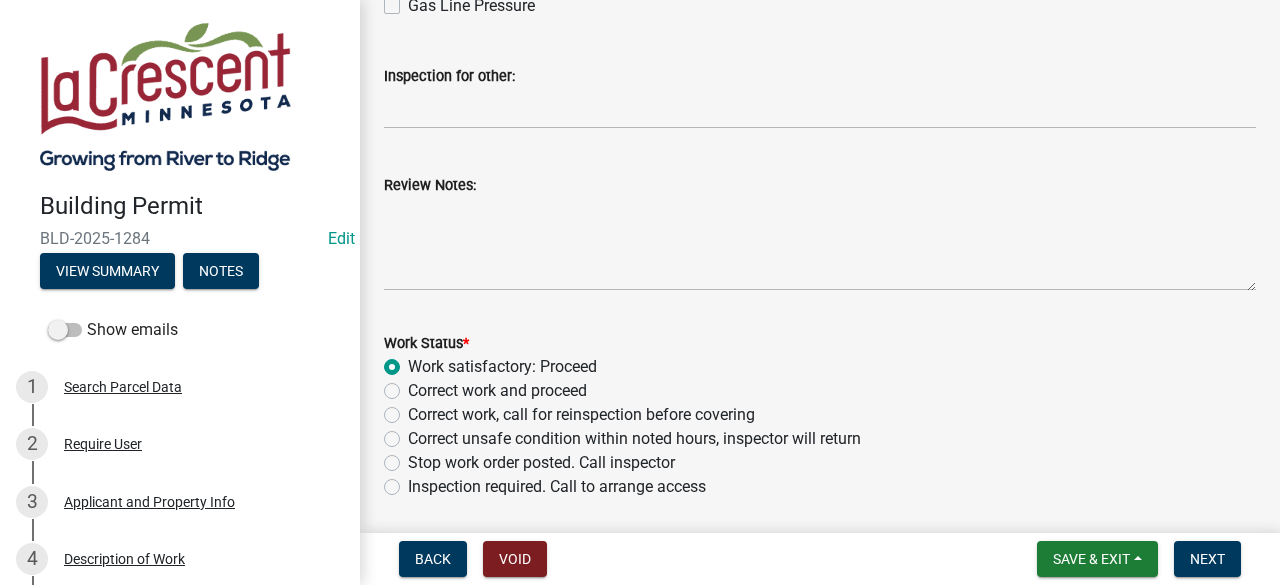 radio on "true" 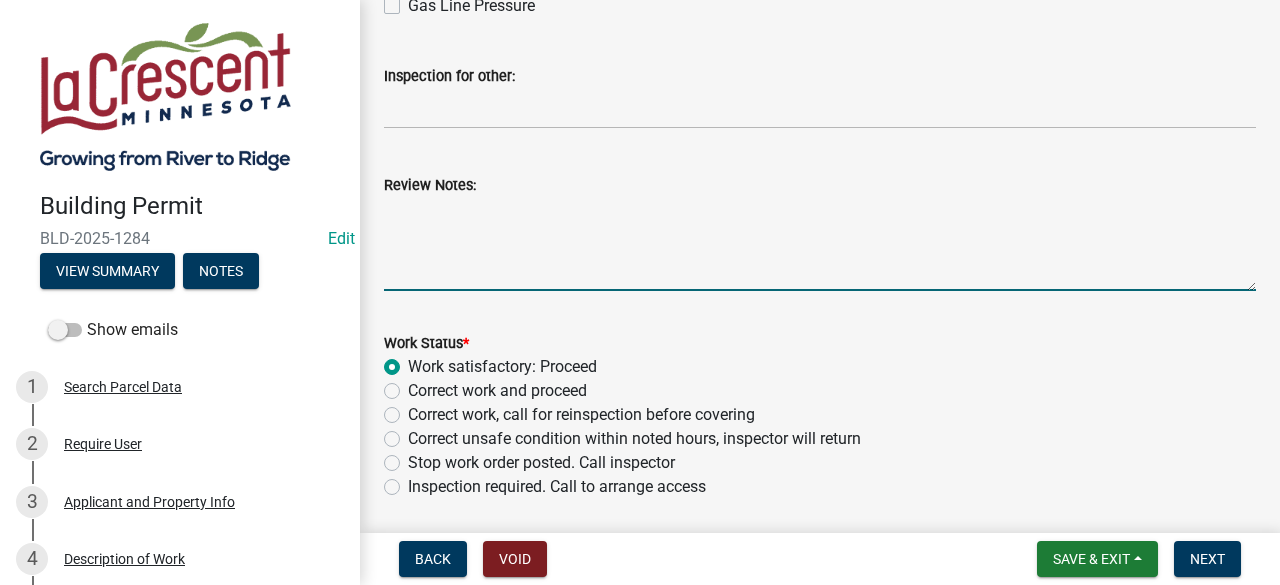 click on "Review Notes:" at bounding box center [820, 244] 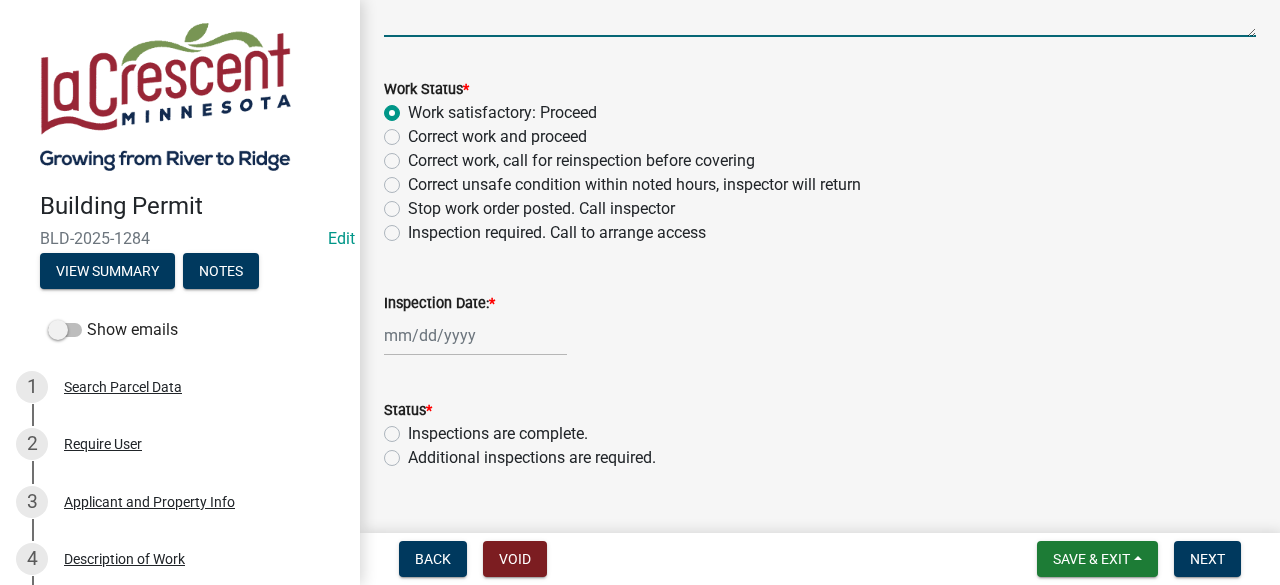 scroll, scrollTop: 940, scrollLeft: 0, axis: vertical 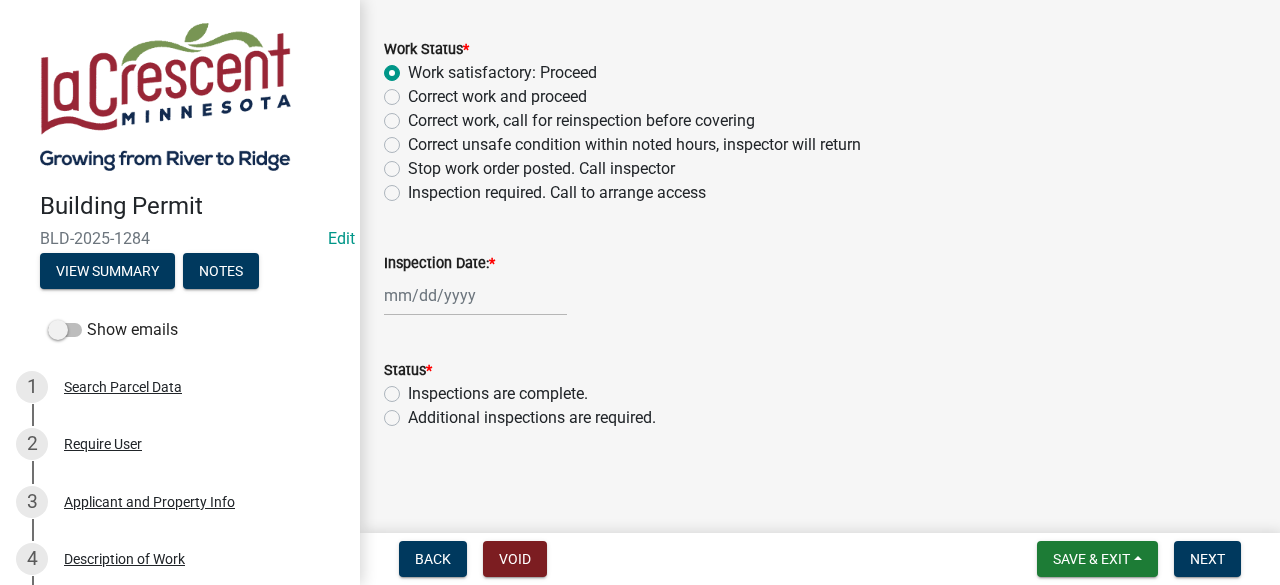 type on "Rough-in" 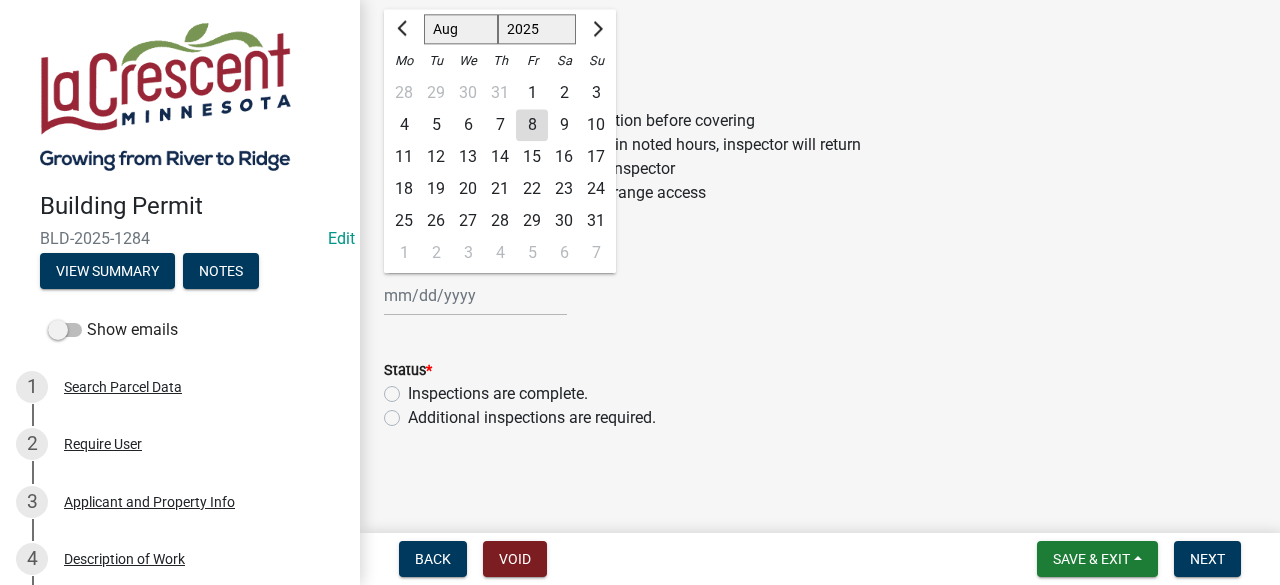 click on "8" 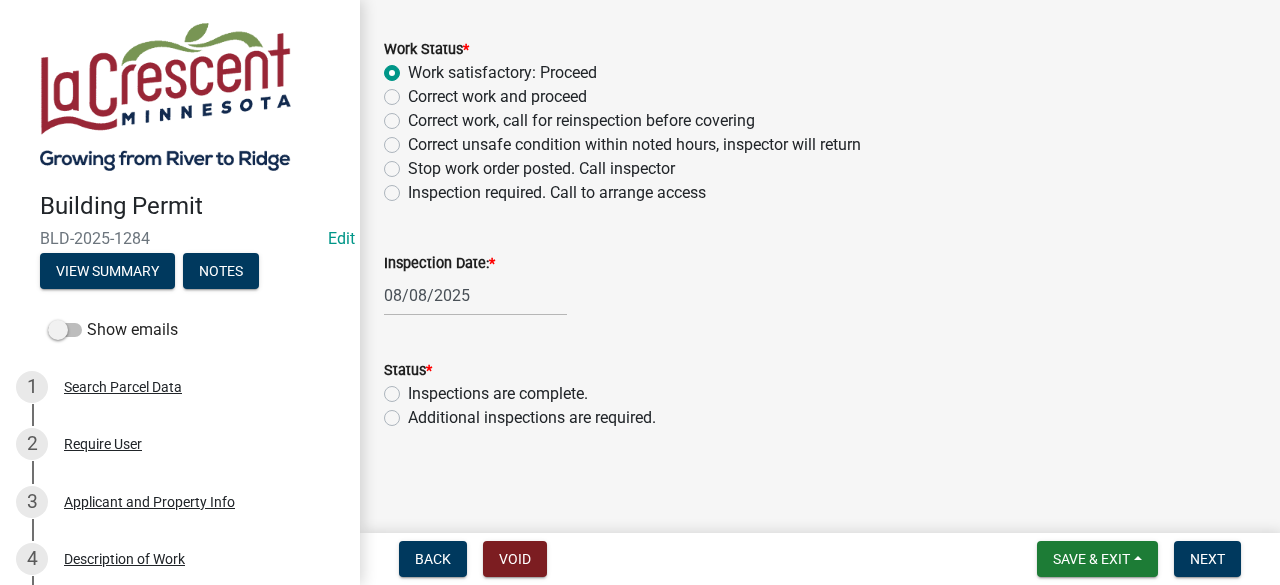 click on "Additional inspections are required." 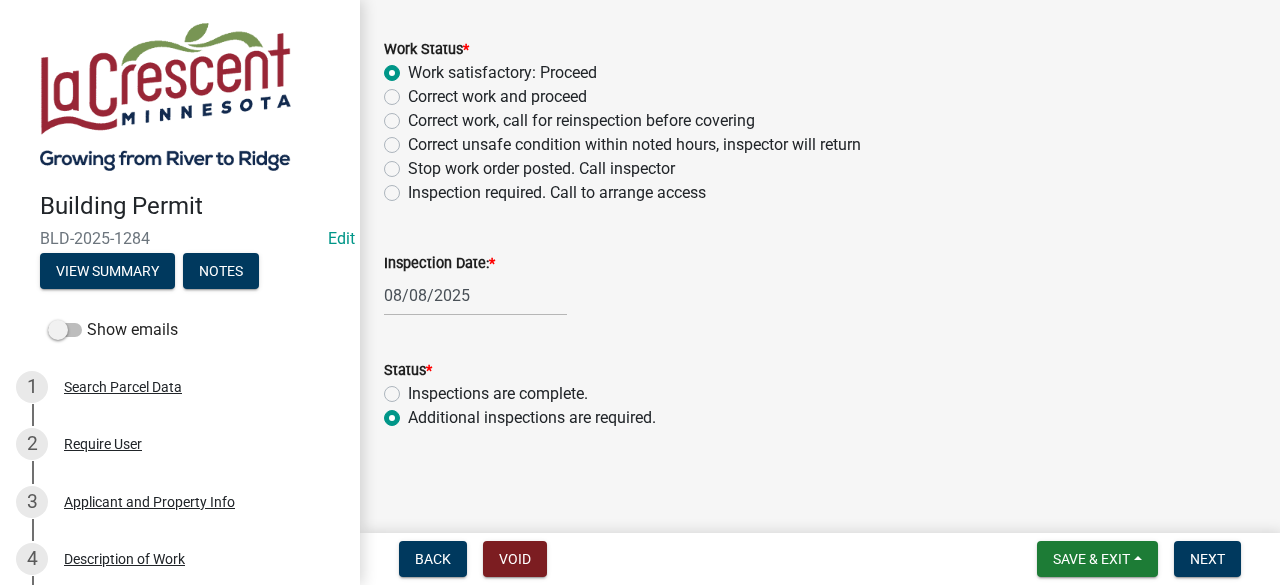 radio on "true" 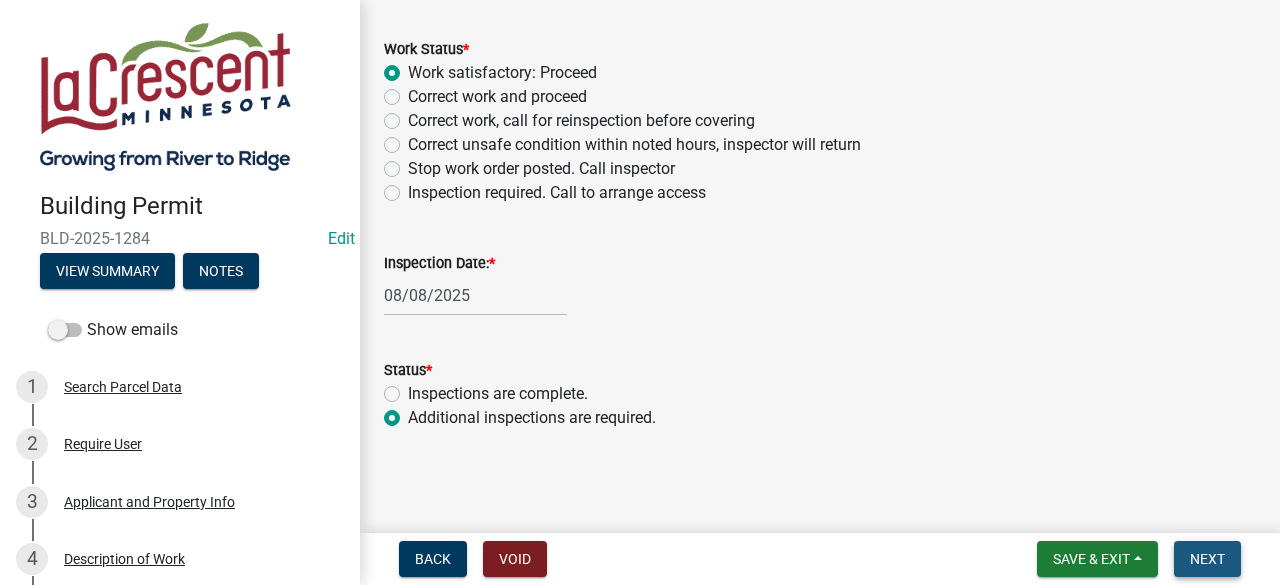 click on "Next" at bounding box center [1207, 559] 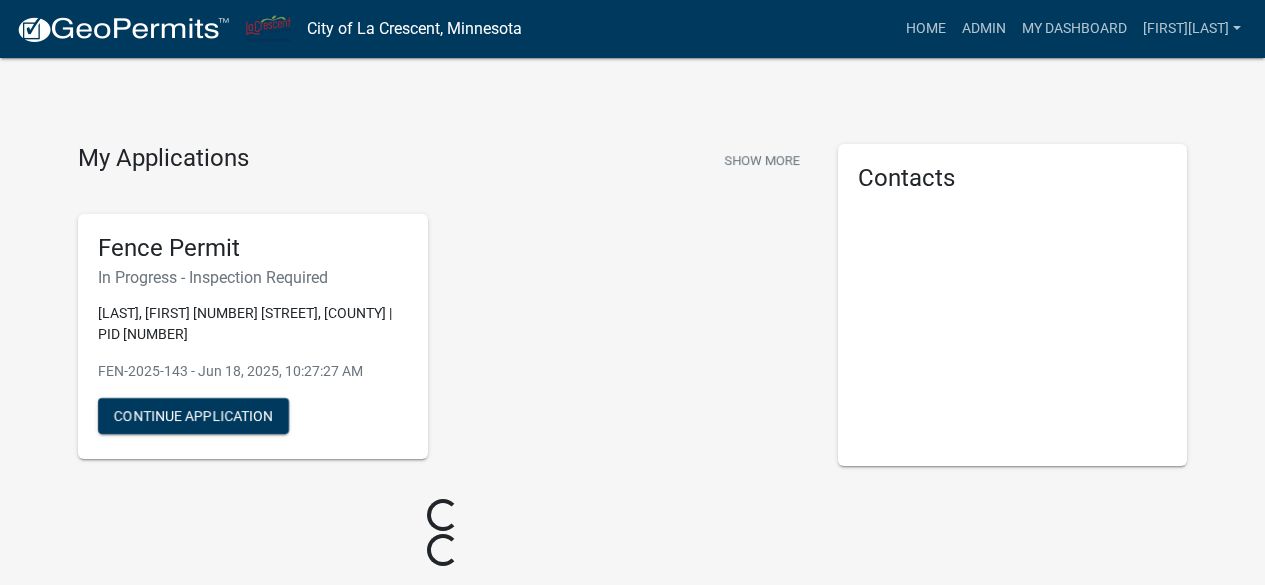 scroll, scrollTop: 0, scrollLeft: 0, axis: both 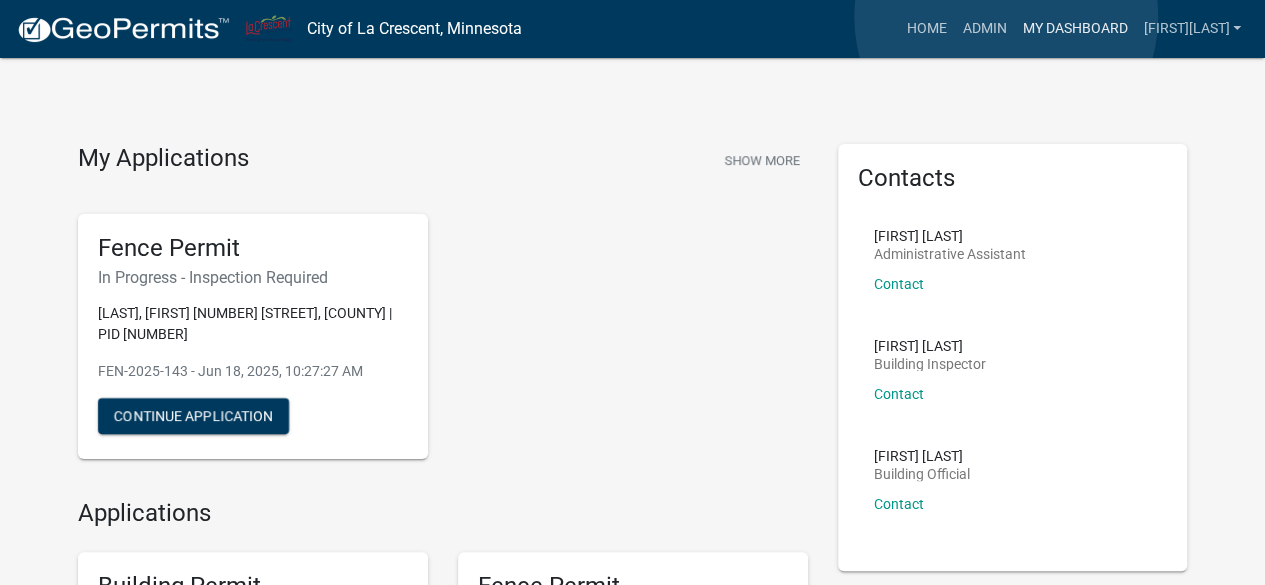 click on "My Dashboard" at bounding box center (1074, 29) 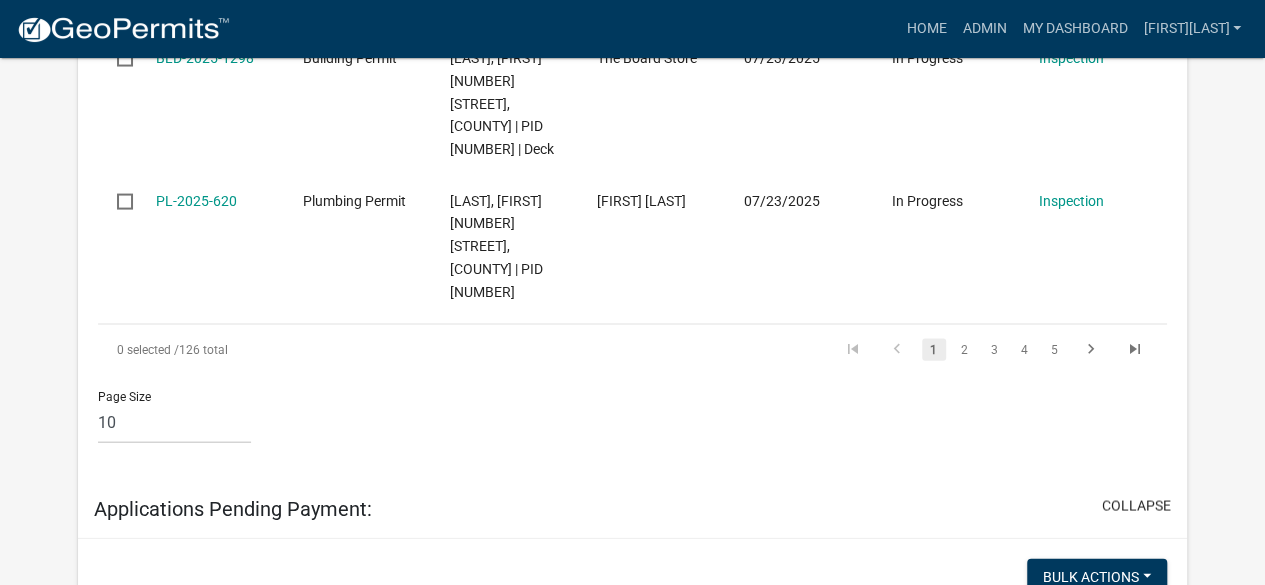 scroll, scrollTop: 2038, scrollLeft: 0, axis: vertical 